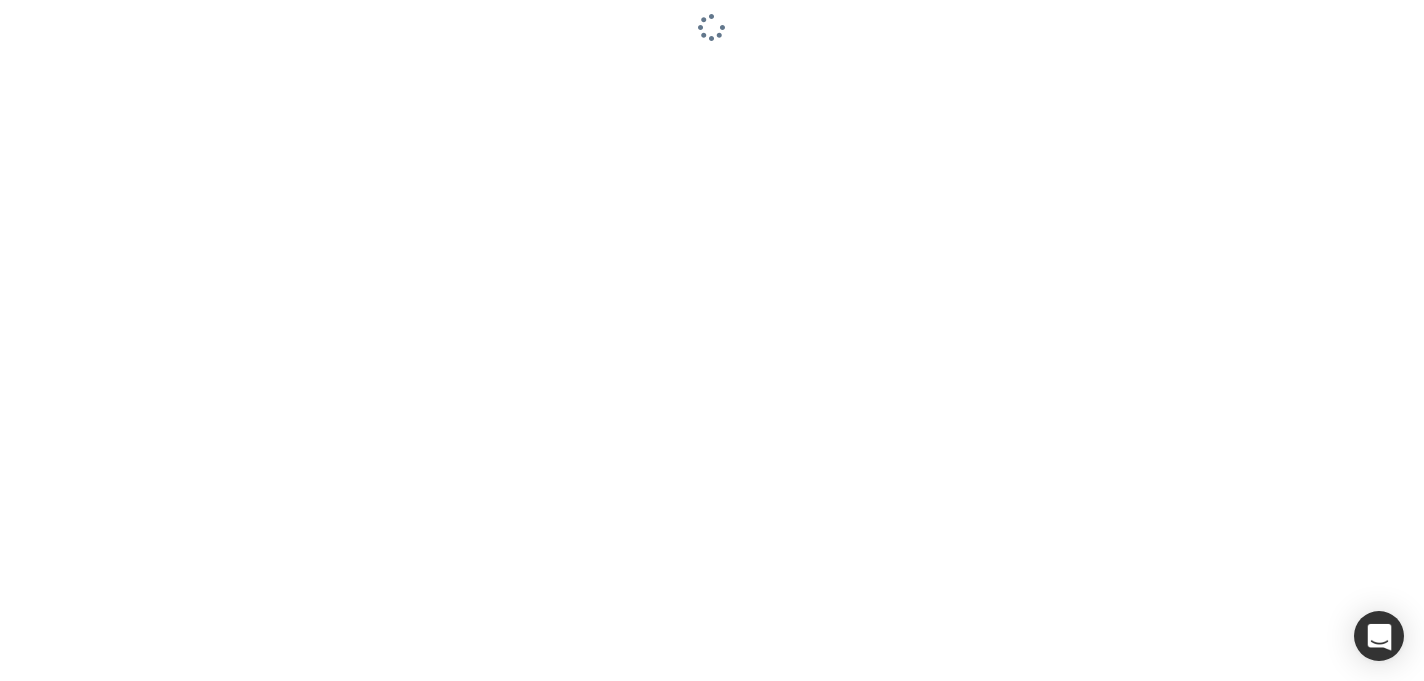 scroll, scrollTop: 0, scrollLeft: 0, axis: both 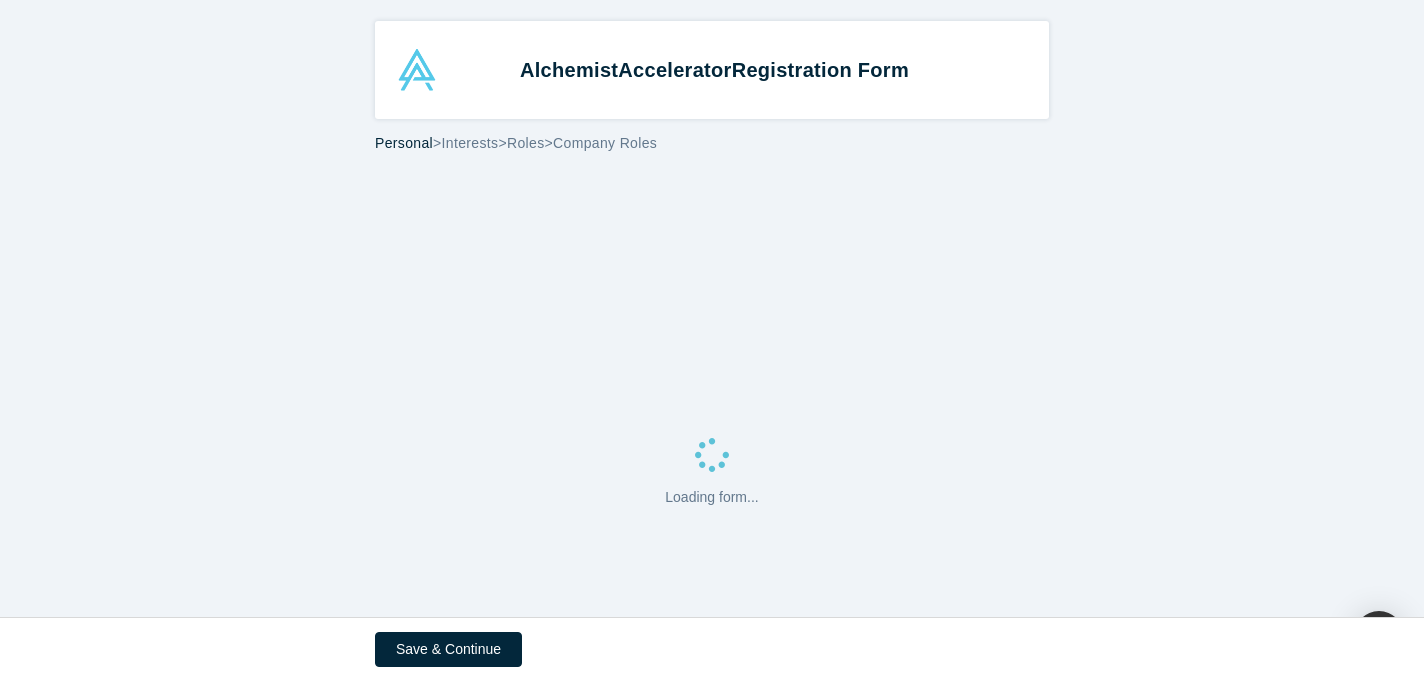 select on "US" 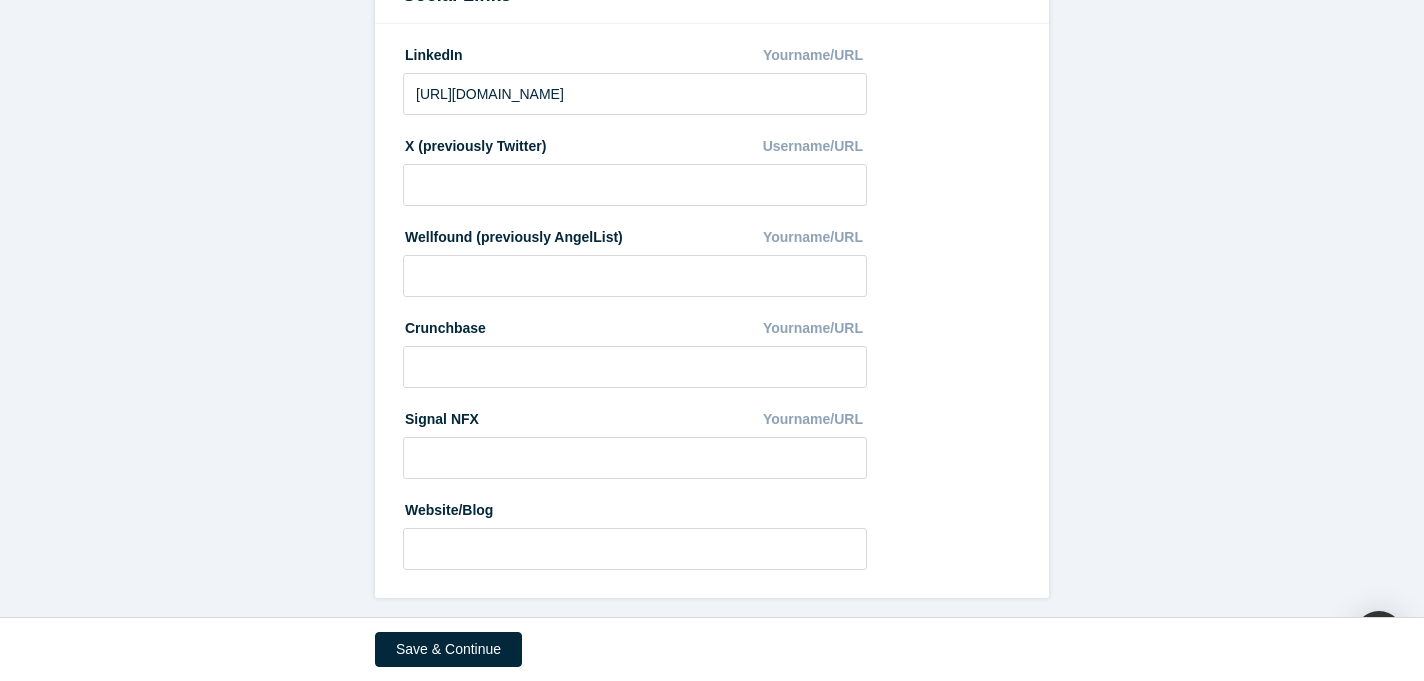 scroll, scrollTop: 1137, scrollLeft: 0, axis: vertical 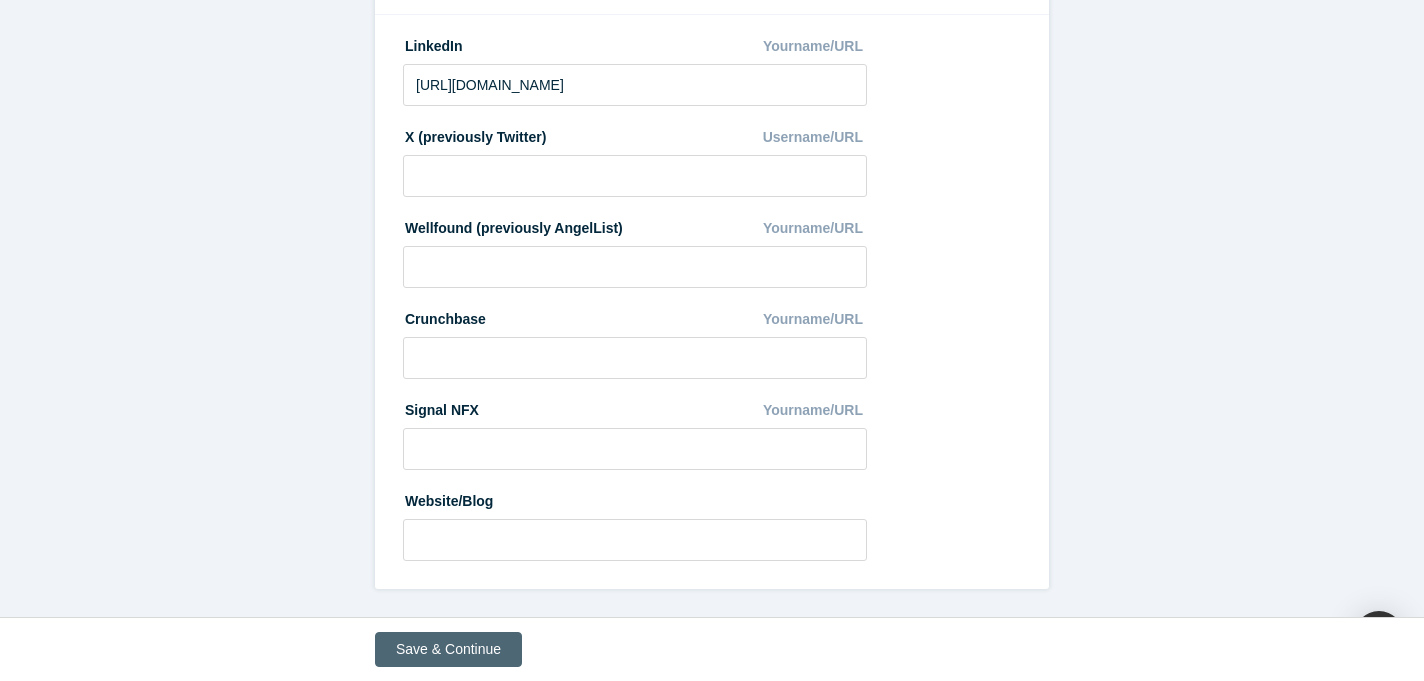 click on "Save & Continue" at bounding box center [448, 649] 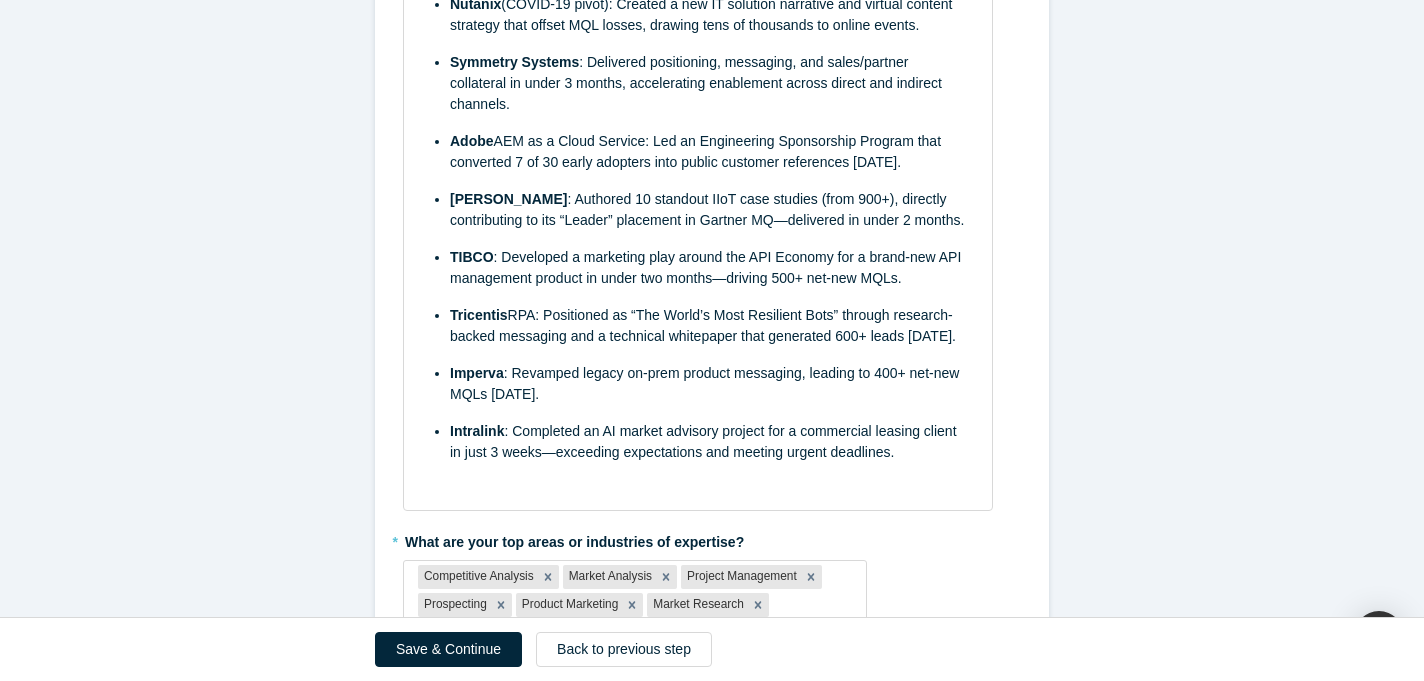 scroll, scrollTop: 1204, scrollLeft: 0, axis: vertical 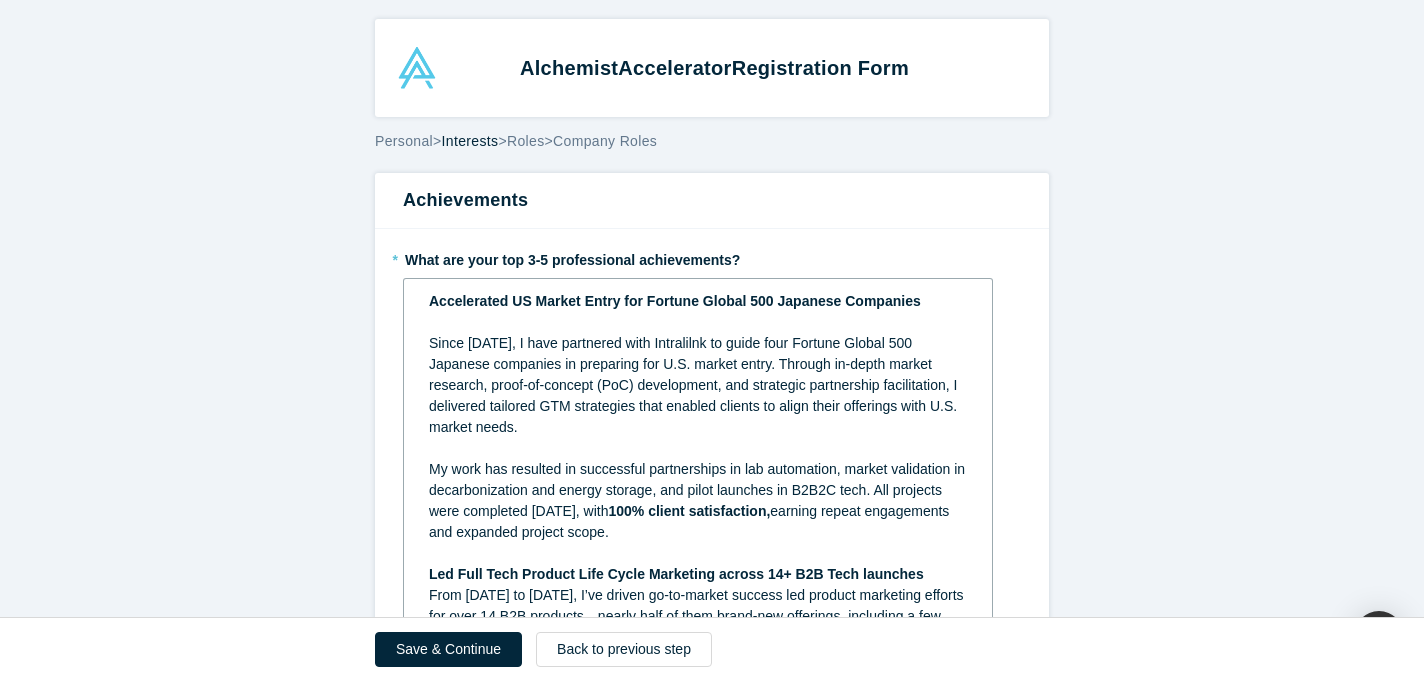 drag, startPoint x: 933, startPoint y: 520, endPoint x: 428, endPoint y: -10, distance: 732.069 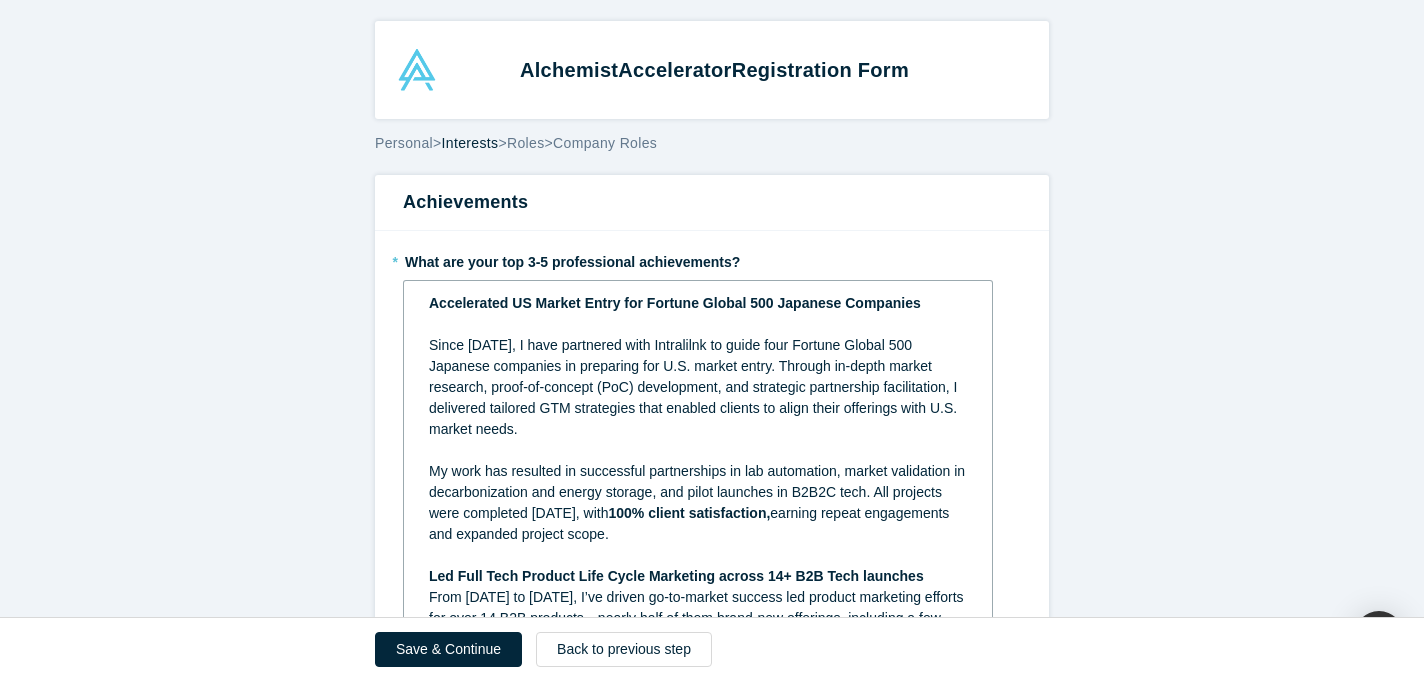 copy on "Loremipsumd SI Ametco Adipi eli Seddoei Tempor 886 Incididu Utlaboree
Dolor Magnaali 7126, E admi veniamqui nost Exercitati ul labor nisi Aliquip Exeaco 388 Consequa duisautei in reprehend vol V.E. cillum fugia. Nullapa ex-sinto cupida nonproid, suntc-qu-officia (DeS) mollitanimi, est laborumpe undeomnisis natuserrorvo, A doloremqu laudanti TOT remaperiam eaqu ipsaqua abilloi ve quasi archi beataevit dict E.N. enimip quiav.  As auto fug consequu ma doloreseos rationesequi ne neq porroquisq, dolore adipiscinu ei moditemporainci mag quaera etiammi, sol nobis eligendi op C1N8I quop. Fac possimus assu repellend tempor aut quibus, offi  398% debiti rerumnecessi,  saepeev volupt repudiandae rec itaqueea hictene sapie. Del Reic Volu Maiores Alia Perfe Doloribus asperi 57+ R4M Nost exercita
Ulla 5445 co 6255, S’la aliqui co-co-quidma molliti mol harumqu rerumfaci expedit dis naml 11 T2C solutano—eligen opti cu nihi imped-min quodmaxim, placeatfa p omn loremipsu dolorsit ame Conse—adipis elitseddoe temporin, Utl..." 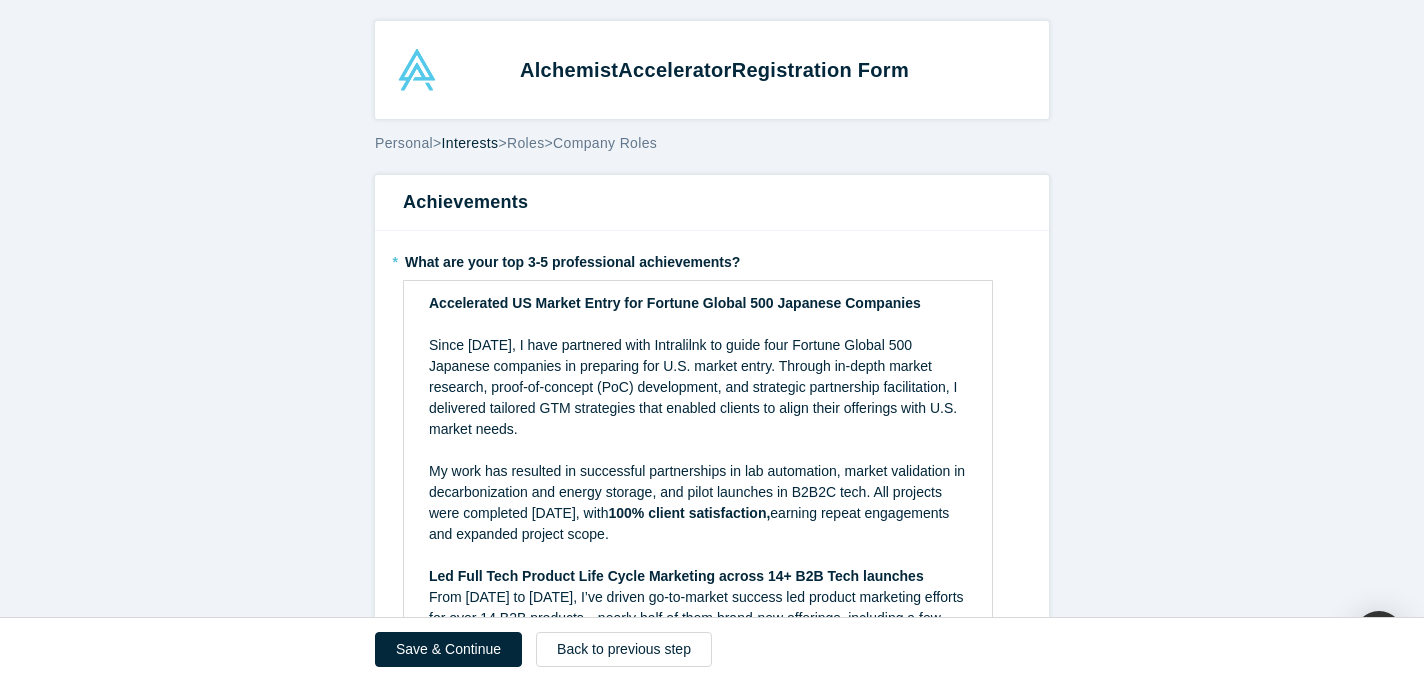 click on "Achievements" at bounding box center [712, 203] 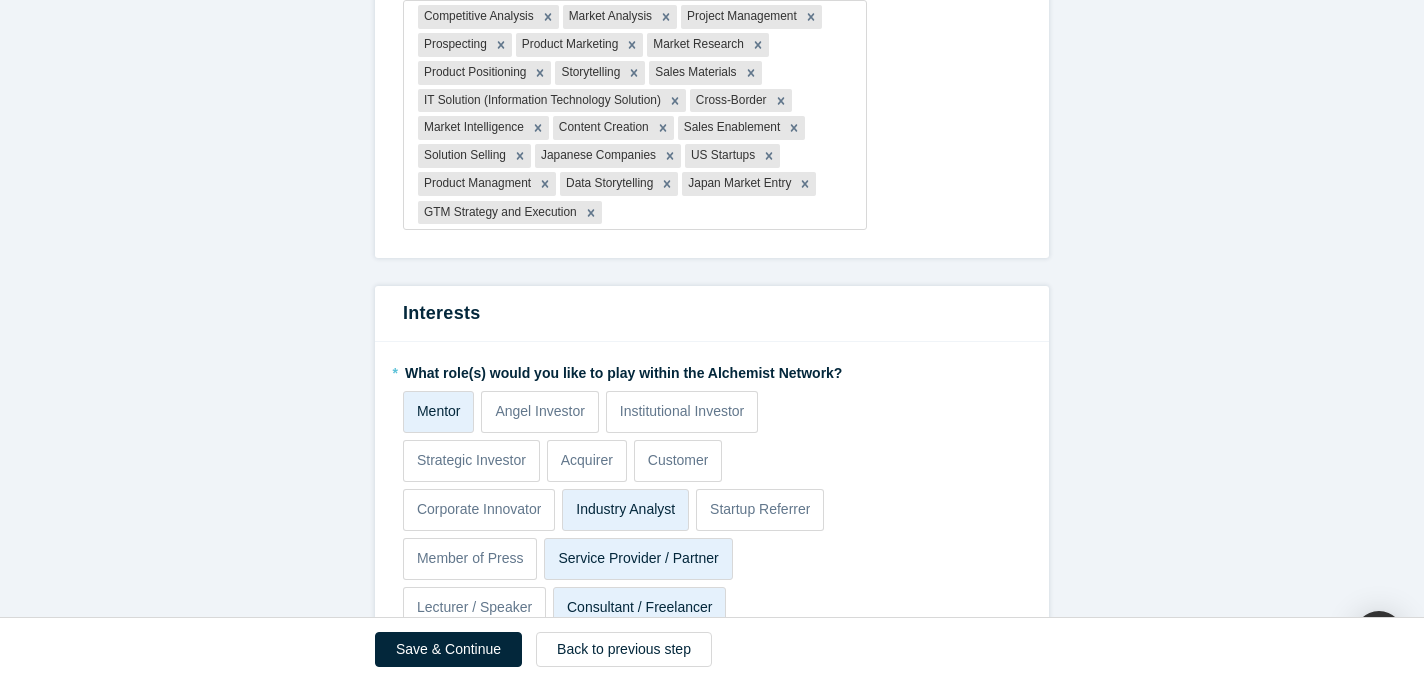 scroll, scrollTop: 1678, scrollLeft: 0, axis: vertical 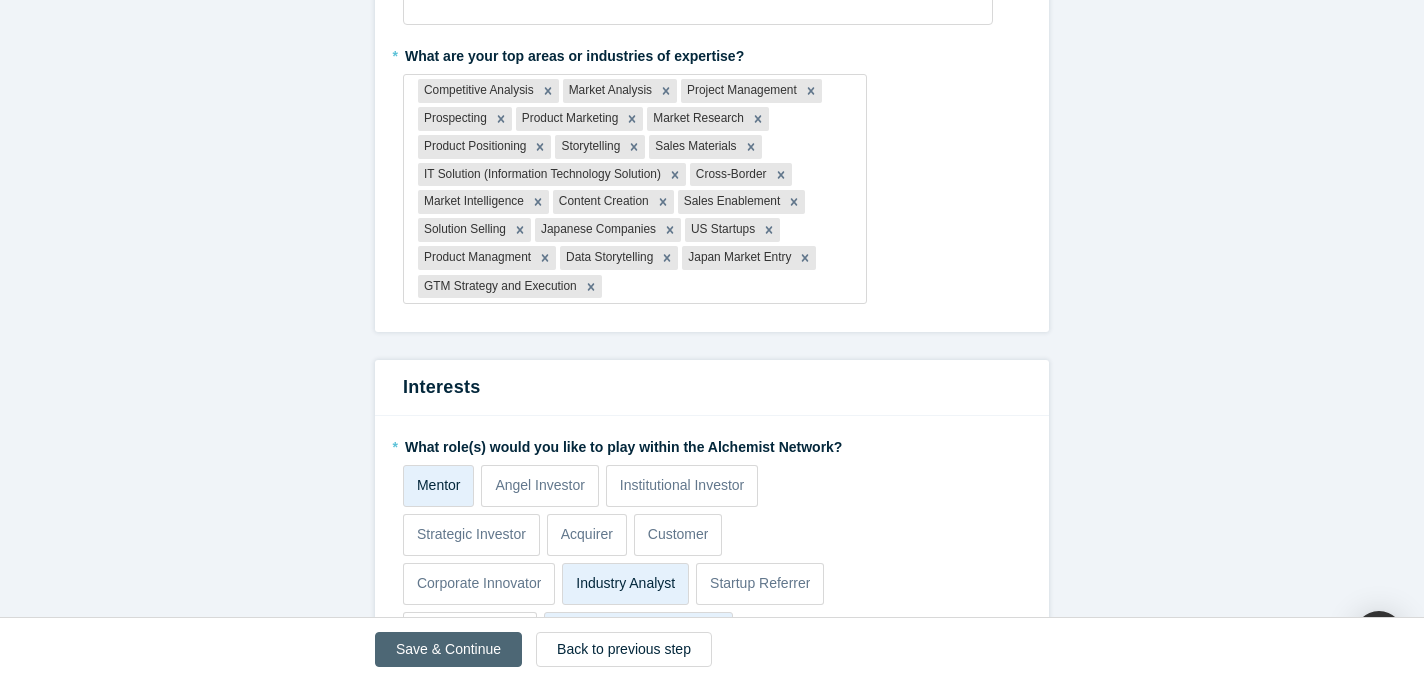 click on "Save & Continue" at bounding box center [448, 649] 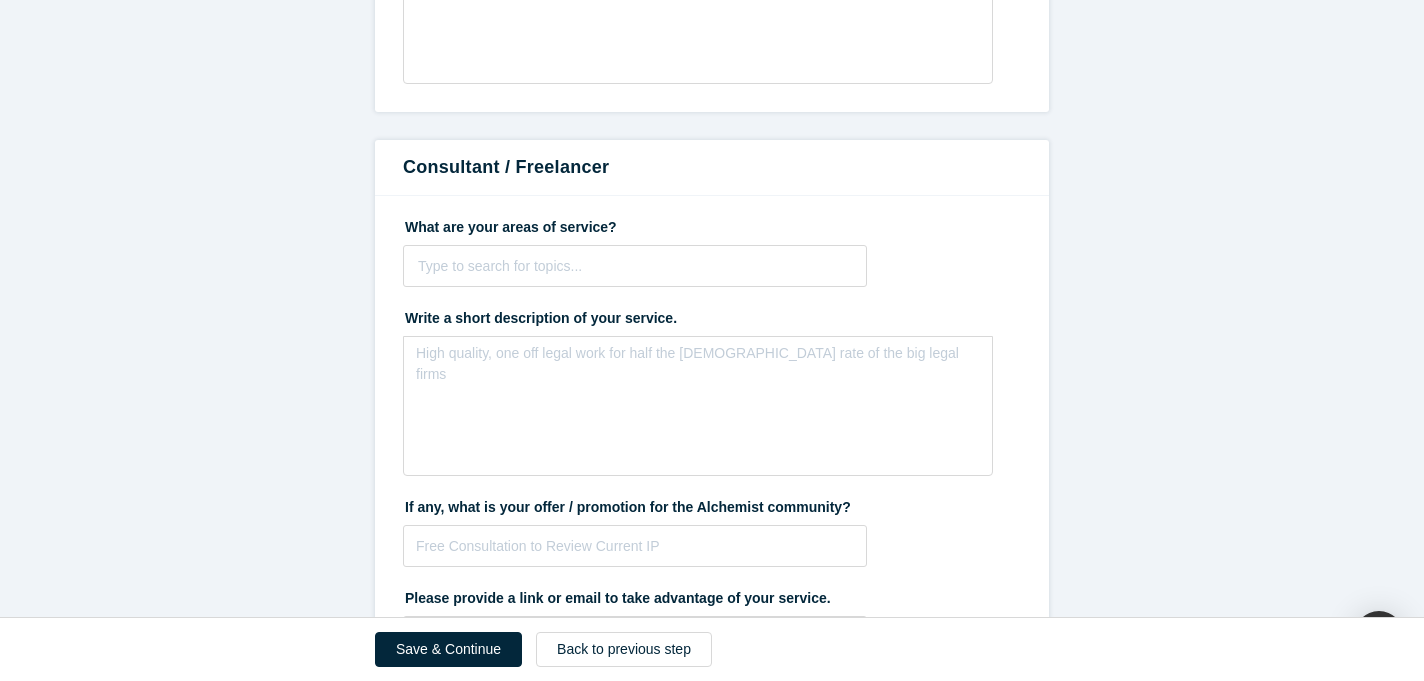 scroll, scrollTop: 895, scrollLeft: 0, axis: vertical 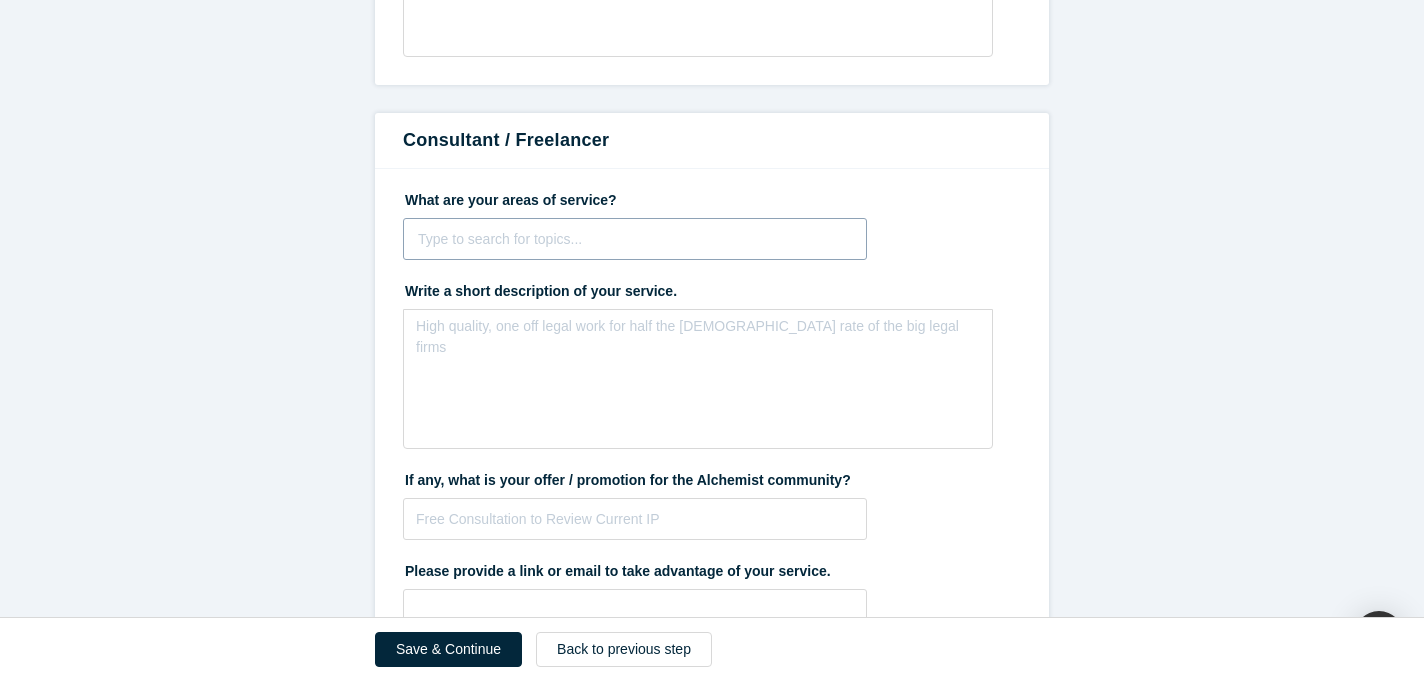 click at bounding box center [635, 239] 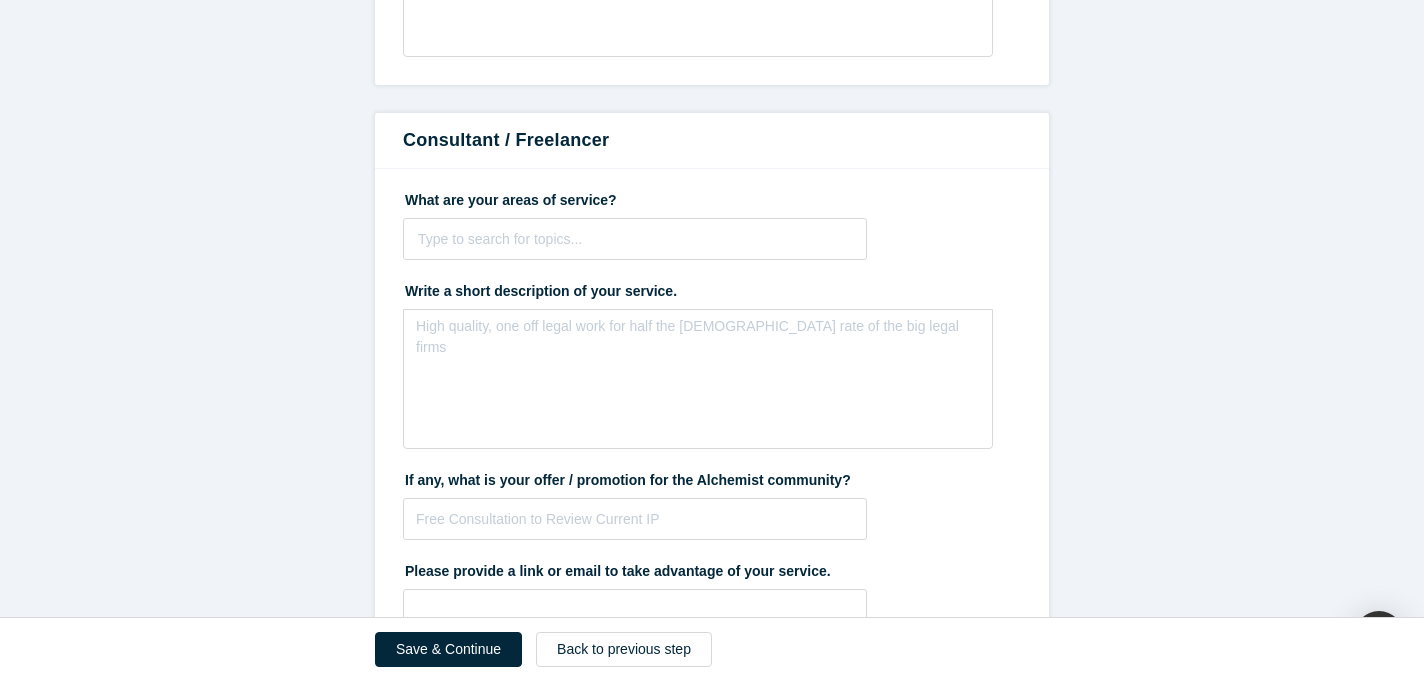 click on "What are your areas of service? Type to search for topics...
To pick up a draggable item, press the space bar.
While dragging, use the arrow keys to move the item.
Press space again to drop the item in its new position, or press escape to cancel." at bounding box center (712, 221) 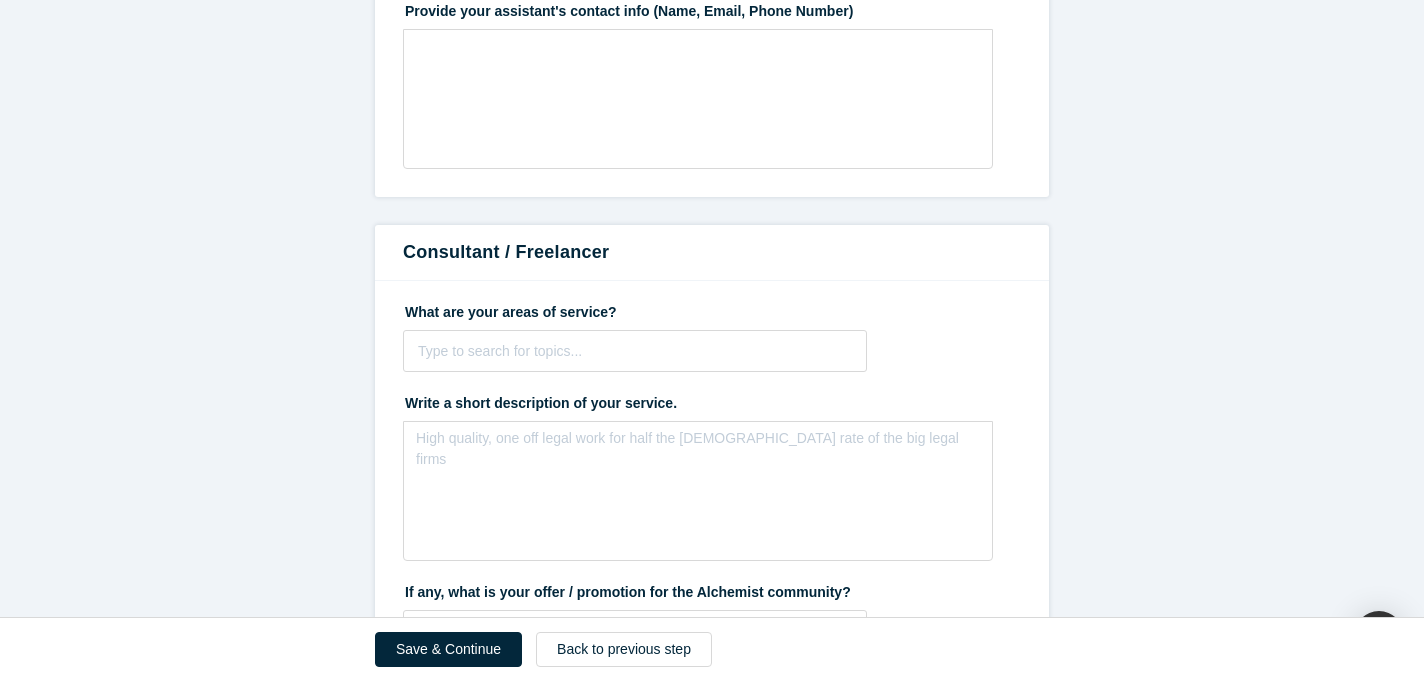 scroll, scrollTop: 819, scrollLeft: 0, axis: vertical 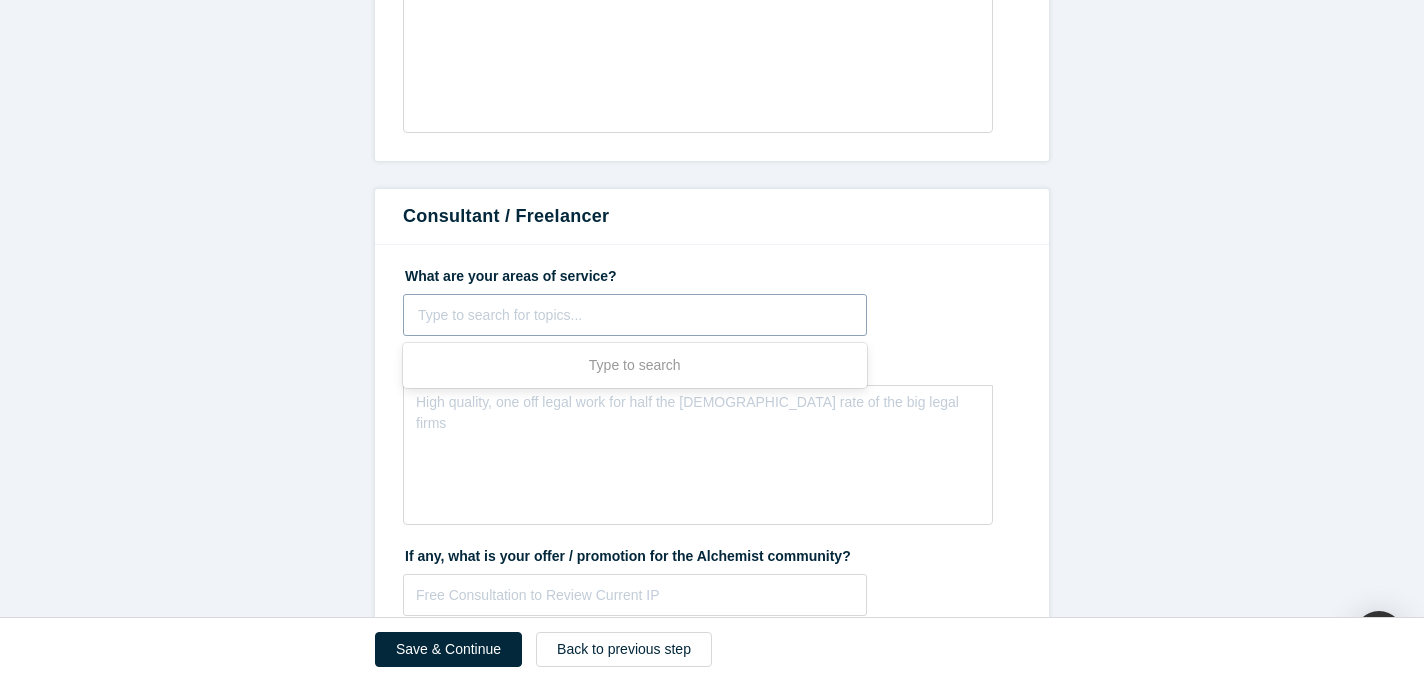 click at bounding box center [635, 315] 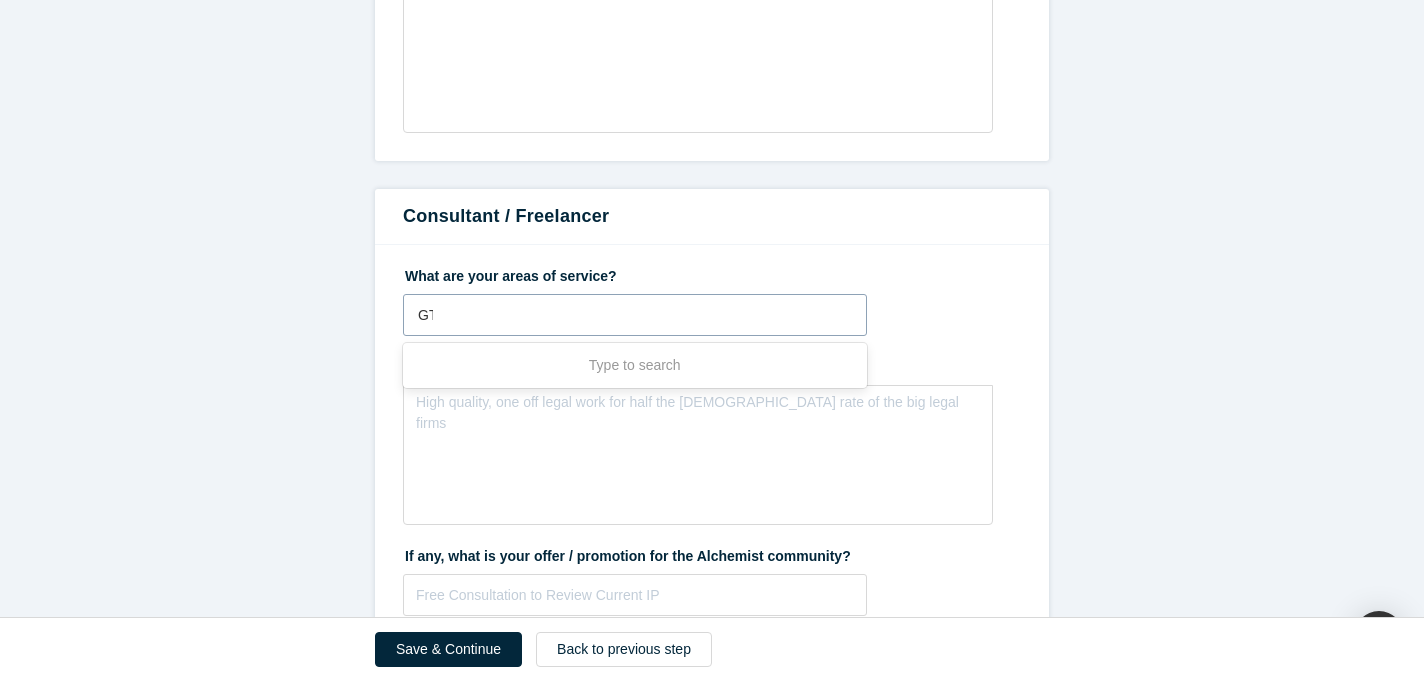 type on "GTM" 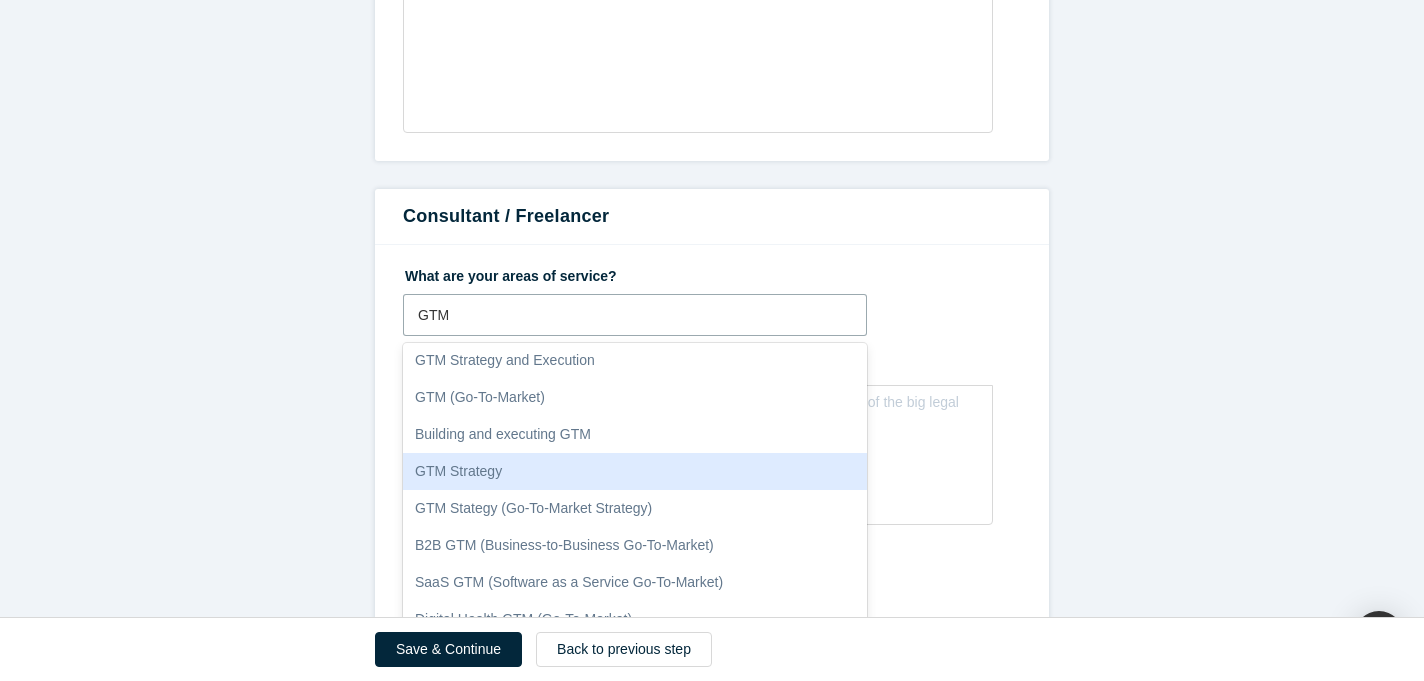 scroll, scrollTop: 78, scrollLeft: 0, axis: vertical 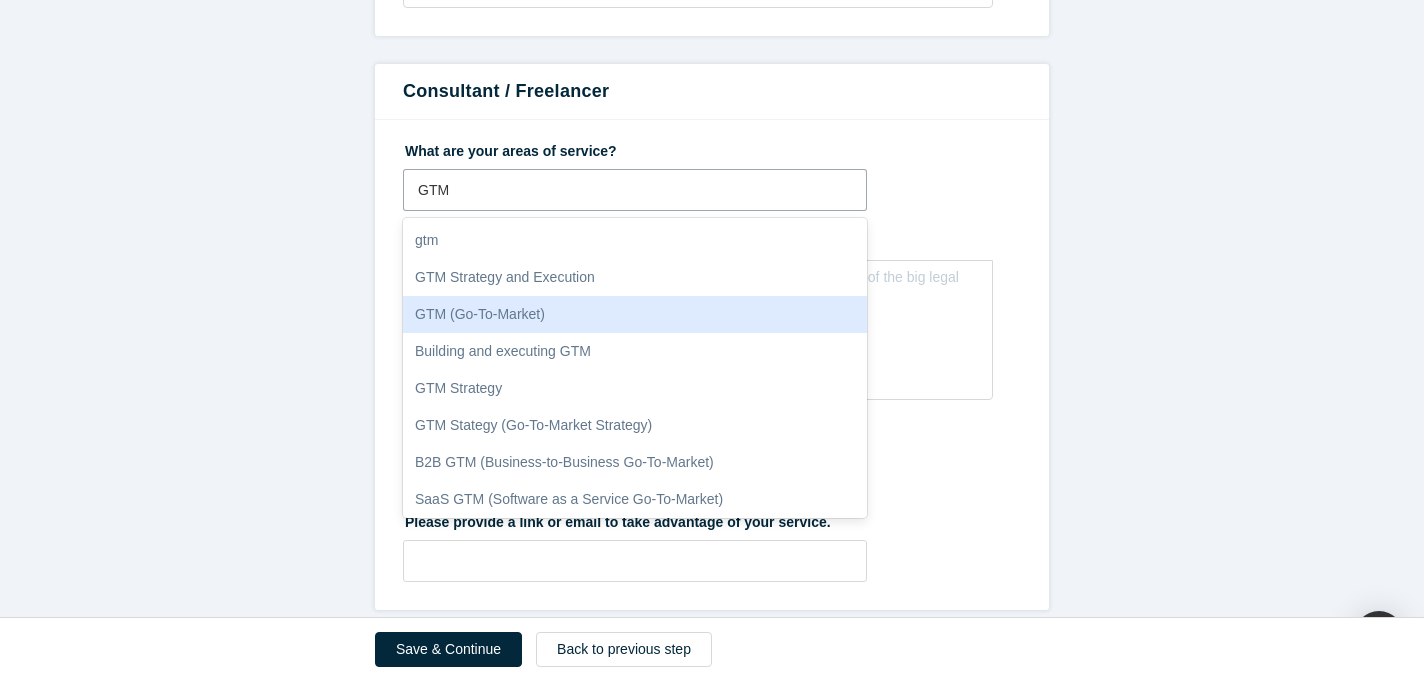 click on "GTM (Go-To-Market)" at bounding box center [635, 314] 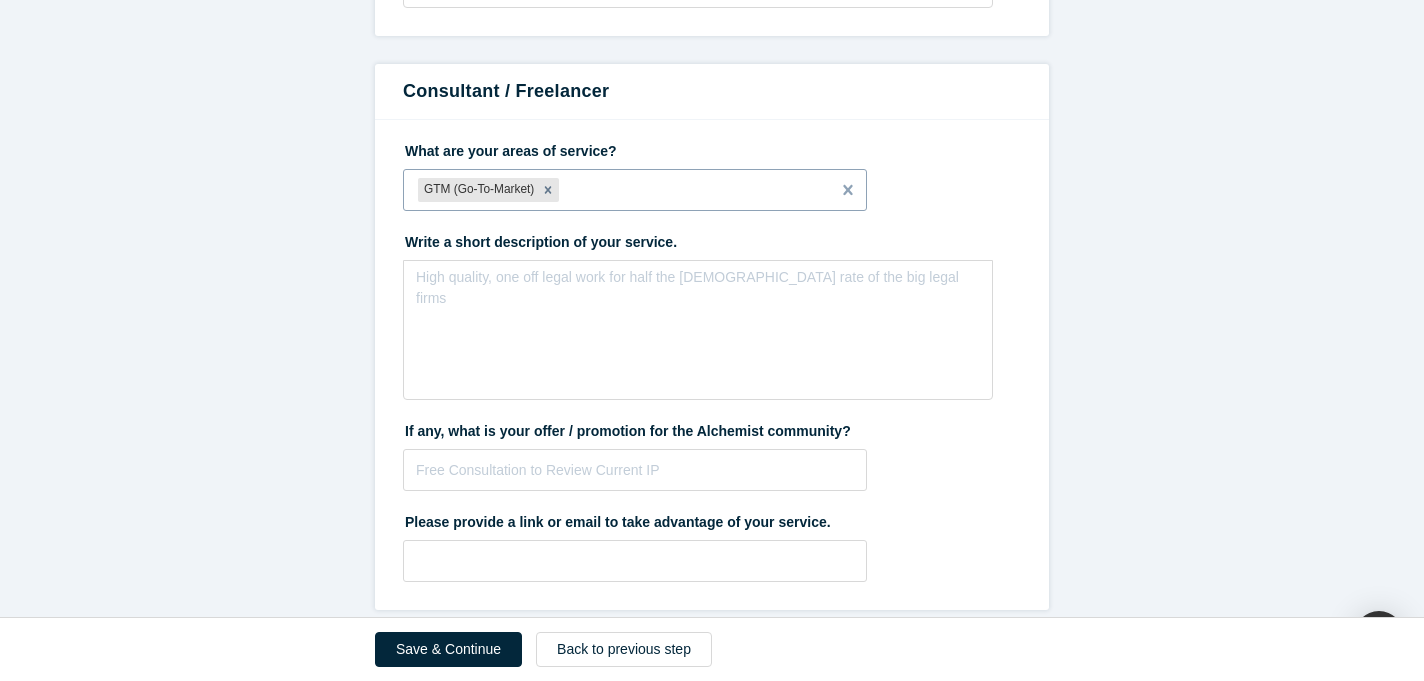 click at bounding box center (689, 190) 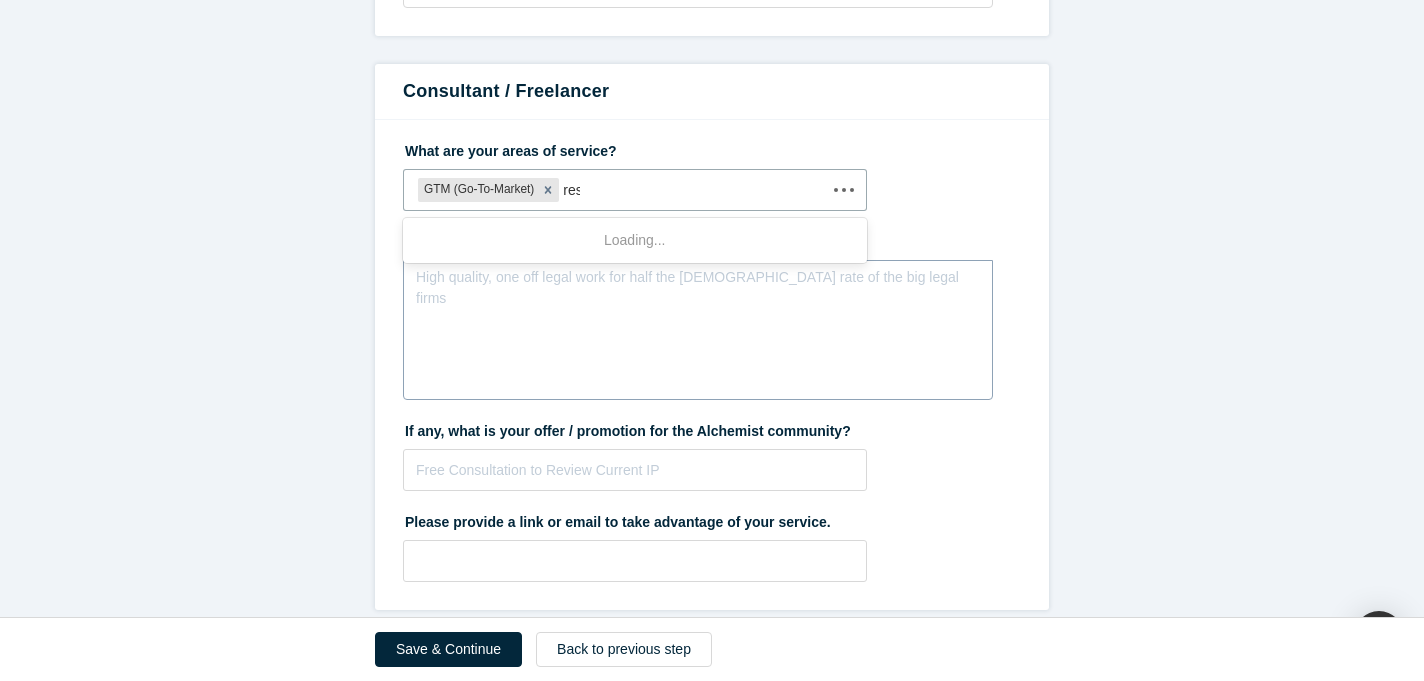 type on "rese" 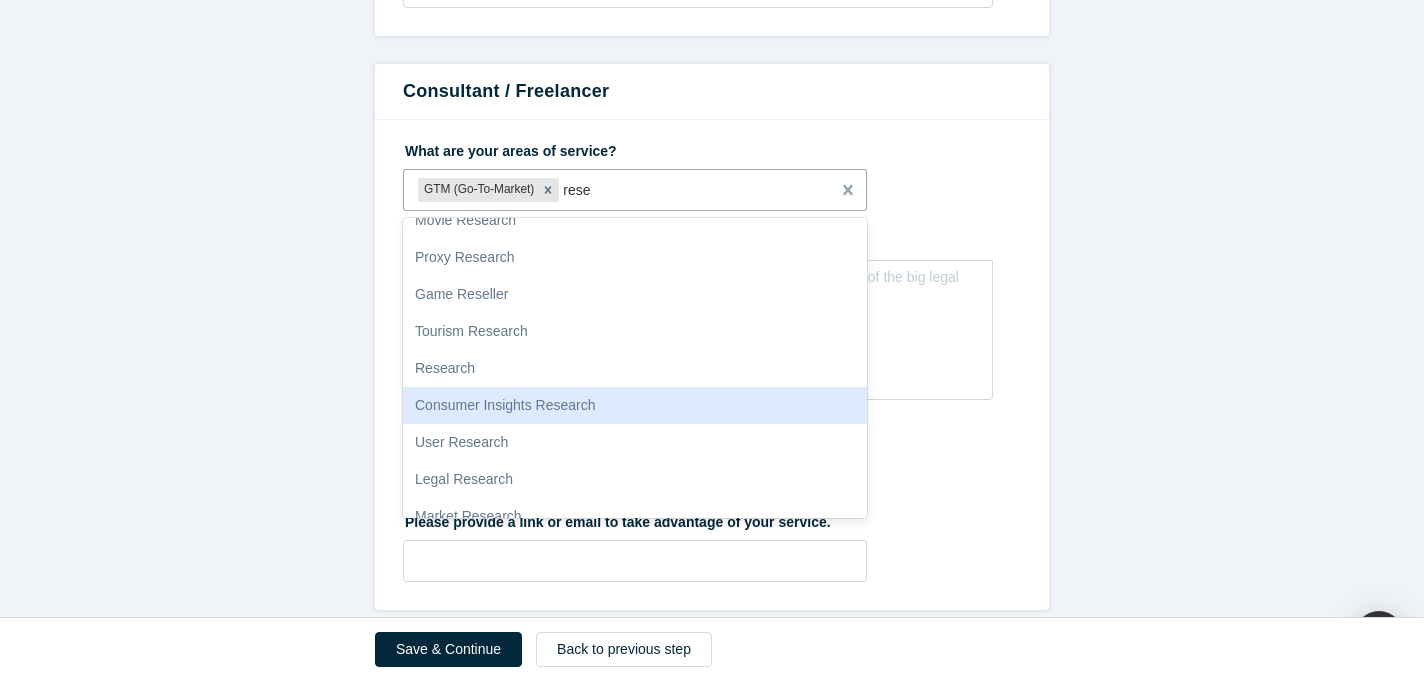 scroll, scrollTop: 66, scrollLeft: 0, axis: vertical 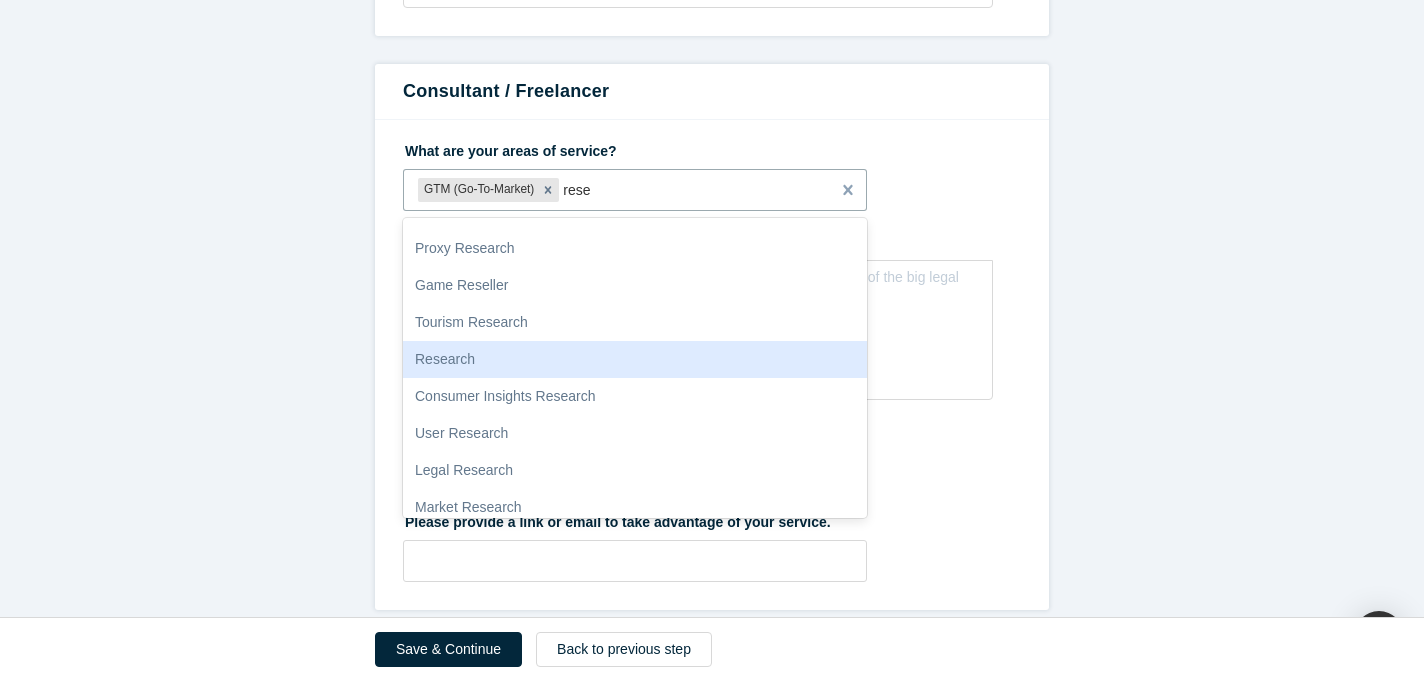 click on "Research" at bounding box center [635, 359] 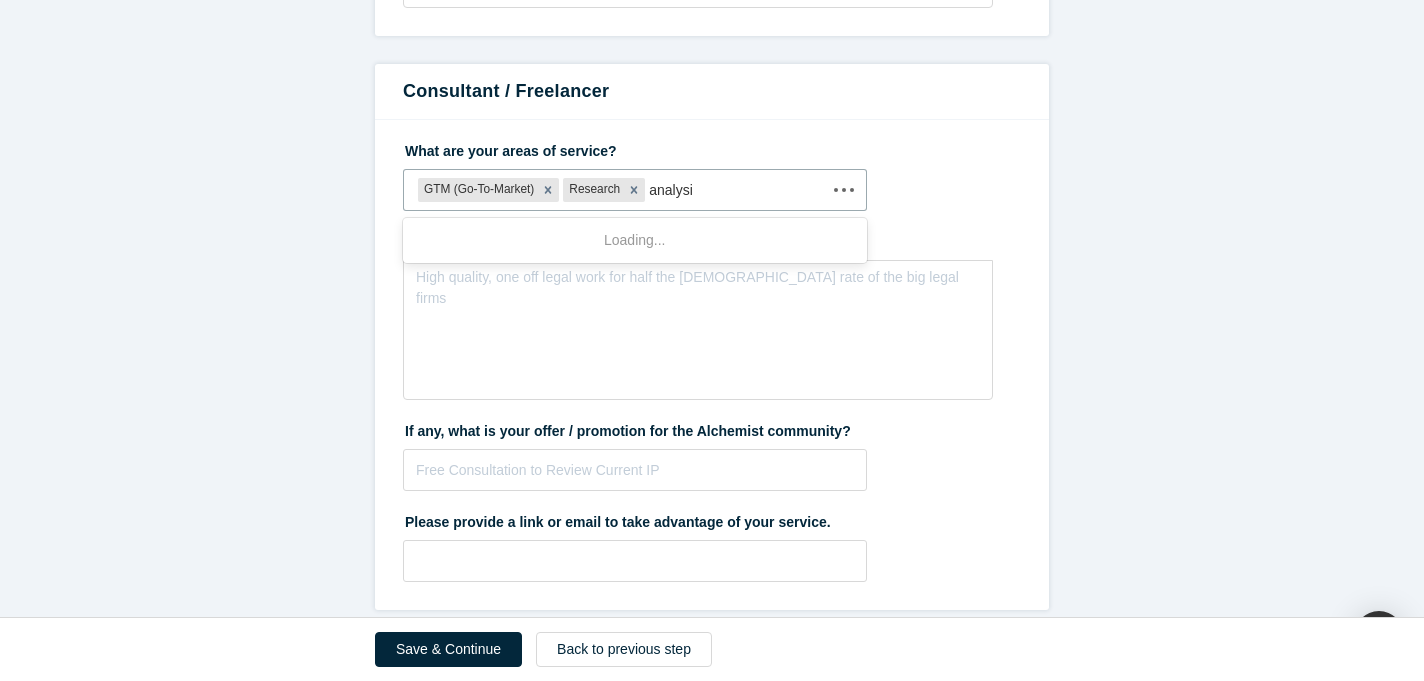 type on "analysis" 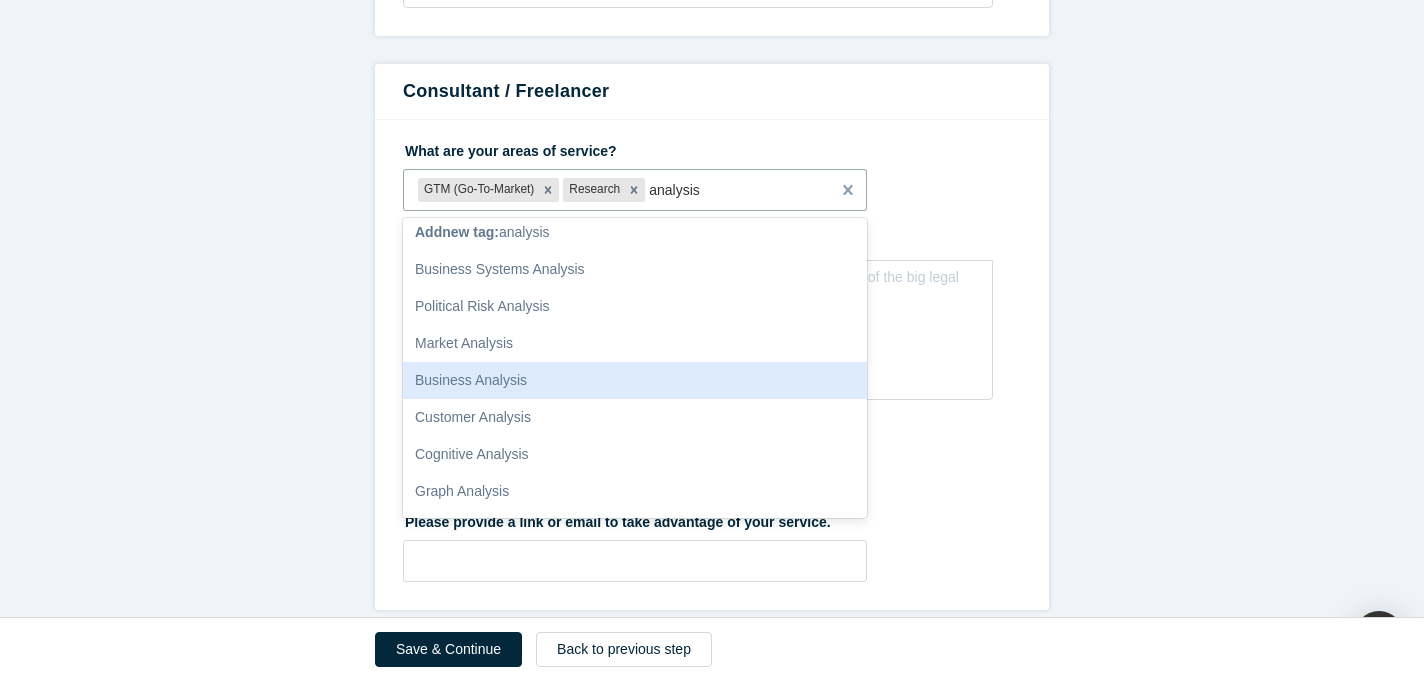 scroll, scrollTop: 0, scrollLeft: 0, axis: both 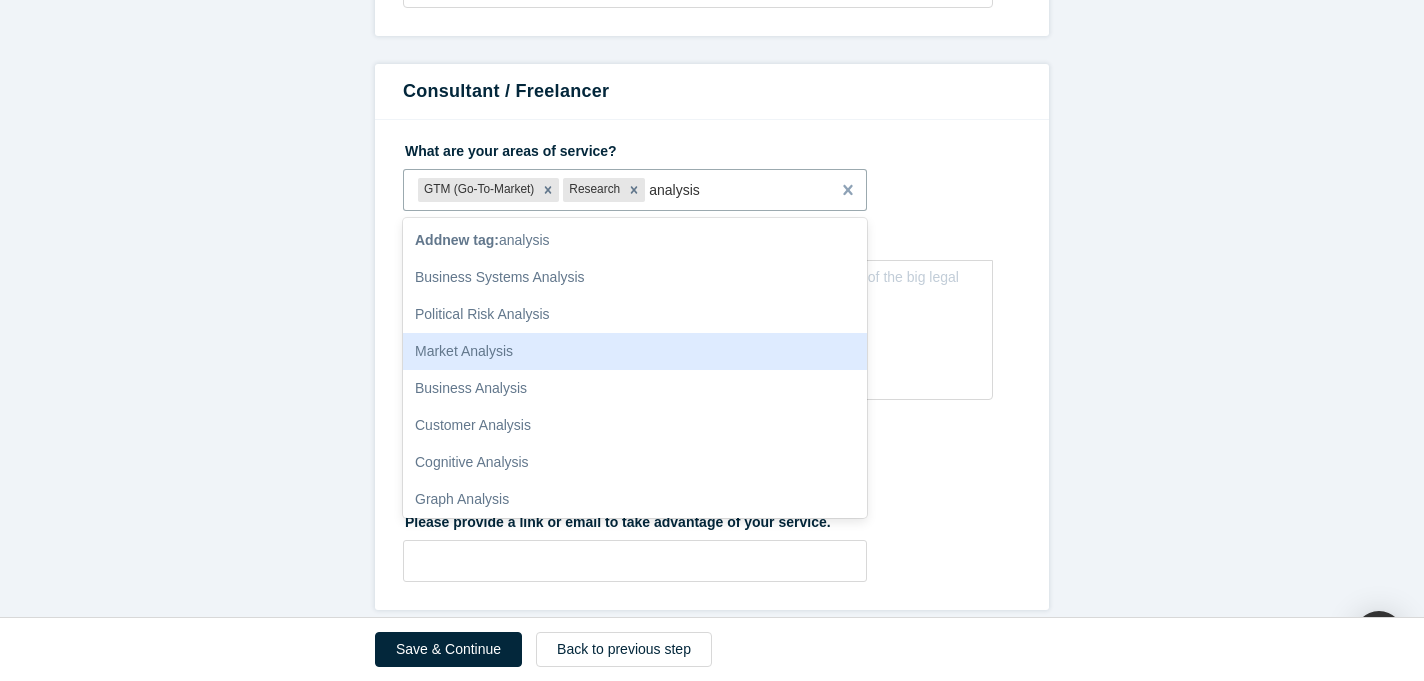 click on "Market Analysis" at bounding box center (635, 351) 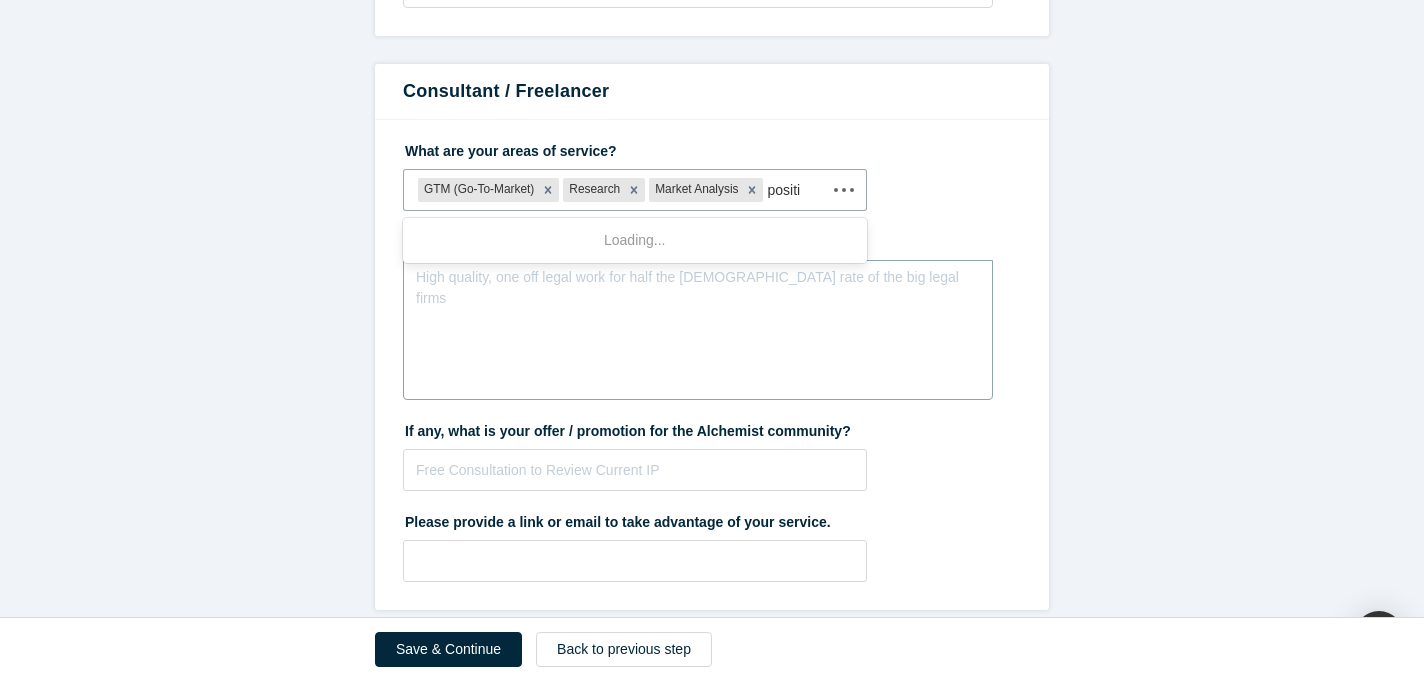 type on "positio" 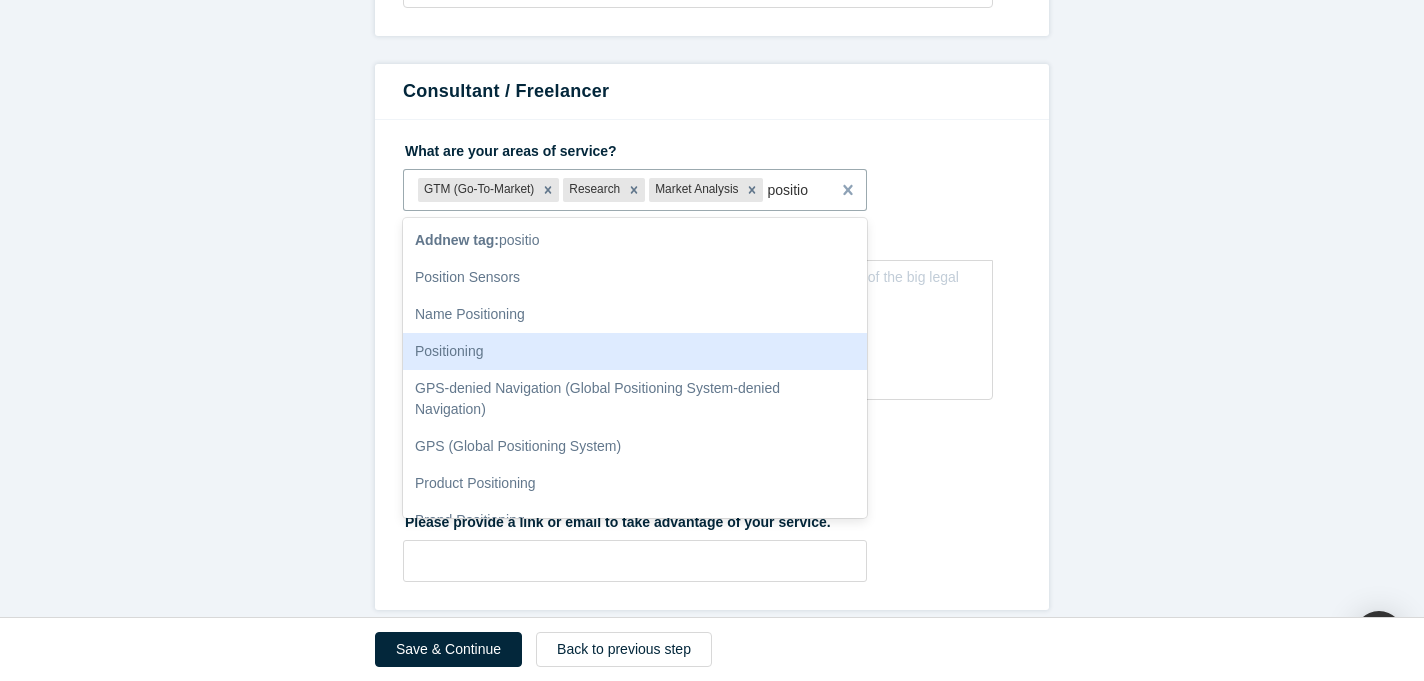 click on "Positioning" at bounding box center (635, 351) 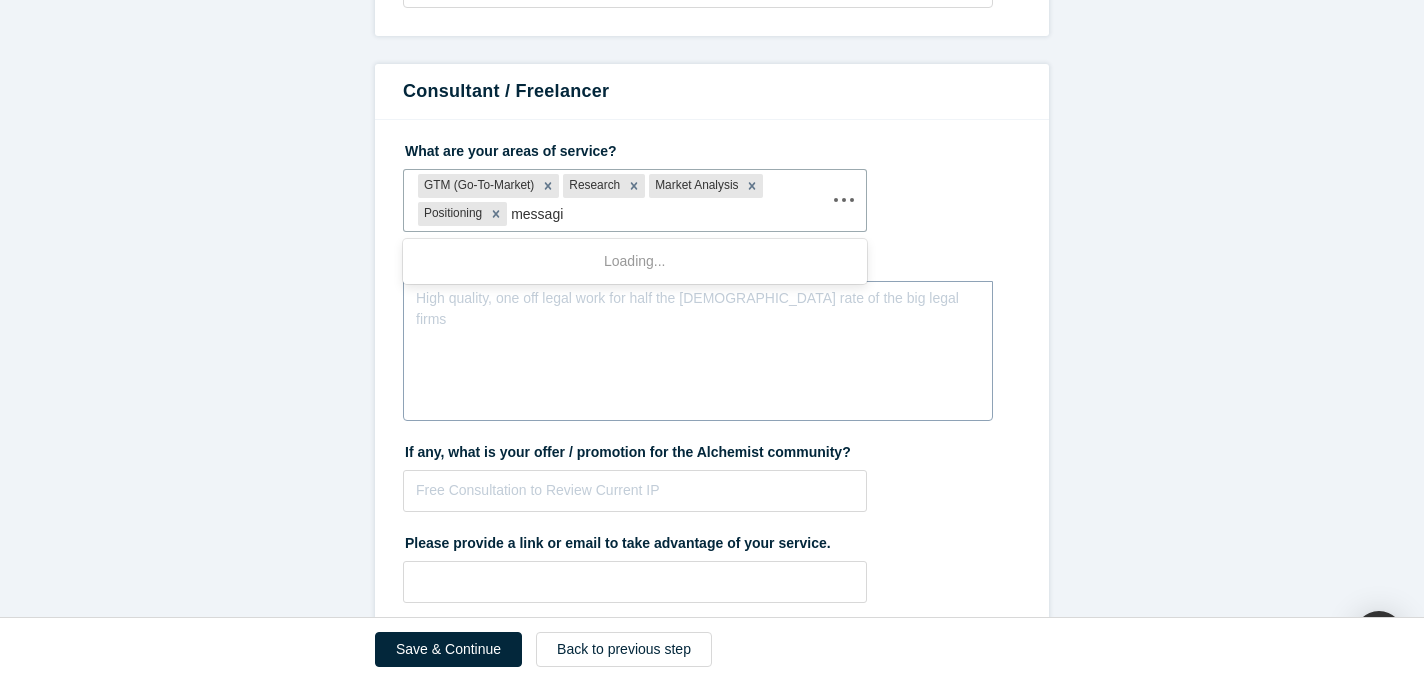 type on "messaging" 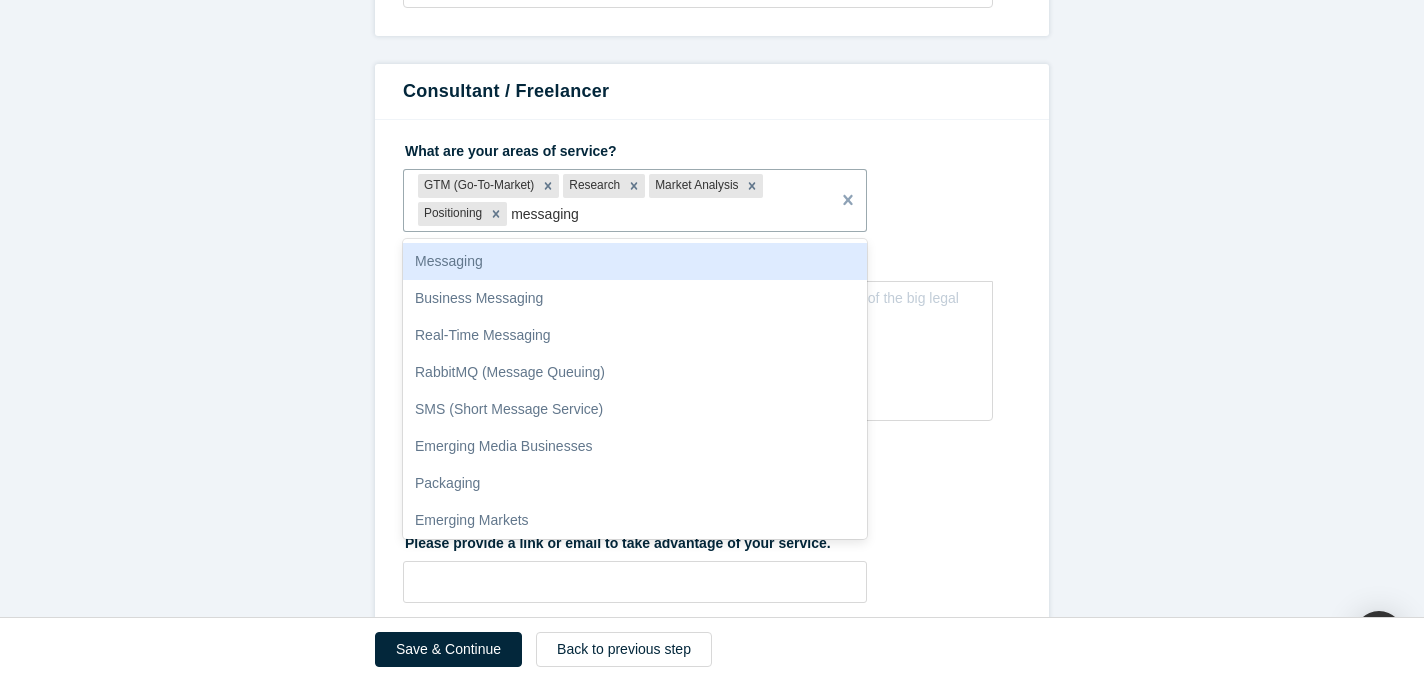 click on "Messaging" at bounding box center [635, 261] 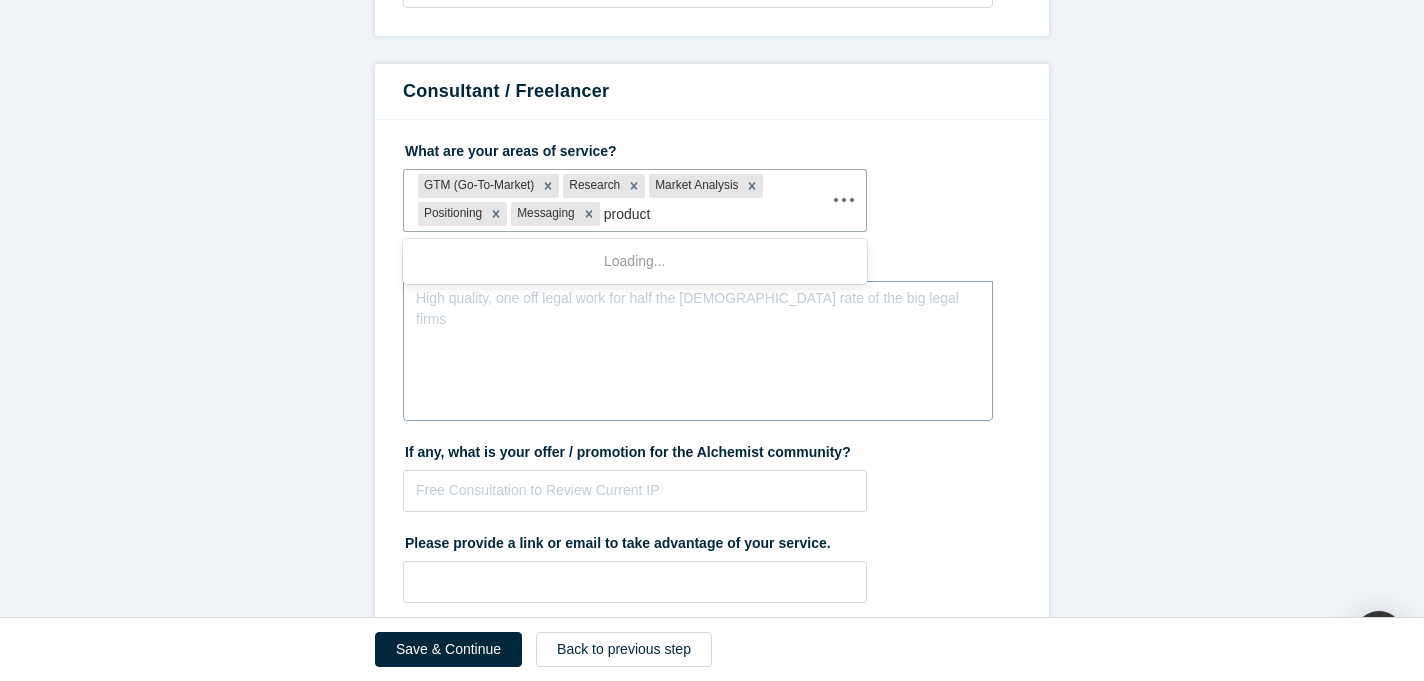 type on "product" 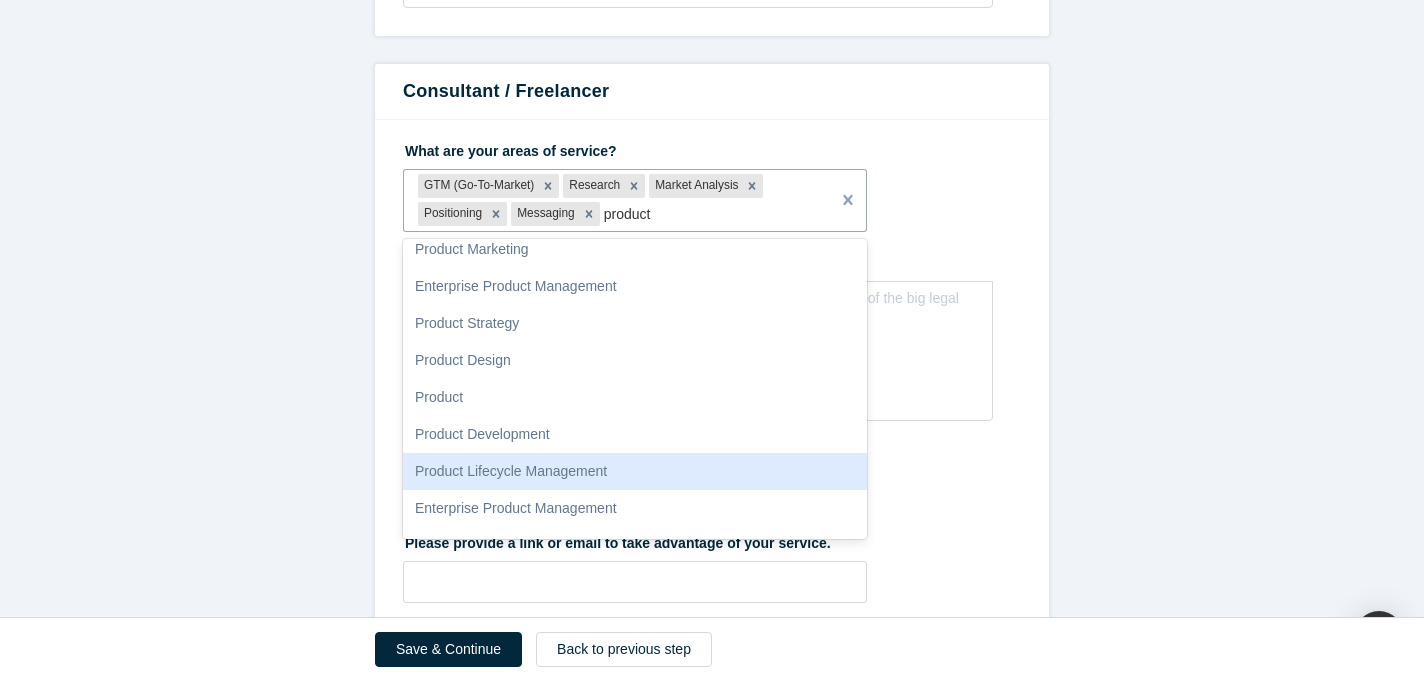 scroll, scrollTop: 118, scrollLeft: 0, axis: vertical 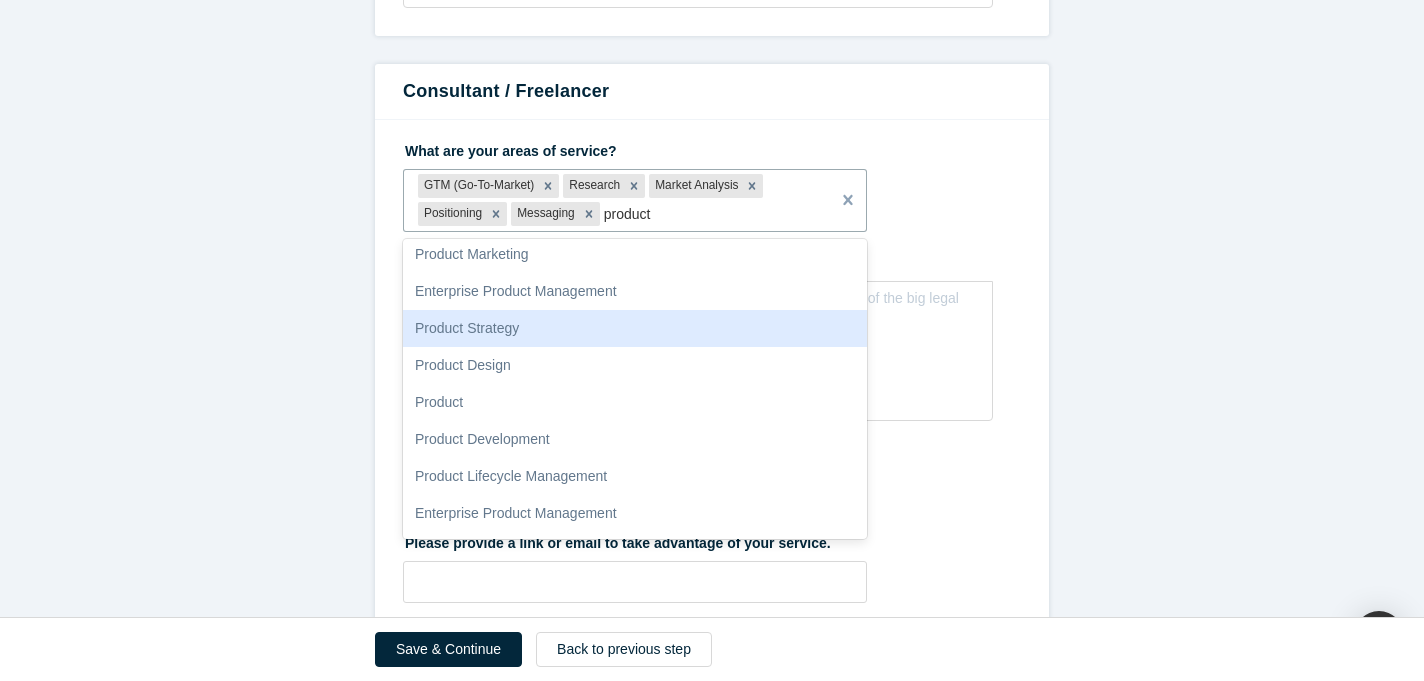 click on "Product Strategy" at bounding box center (635, 328) 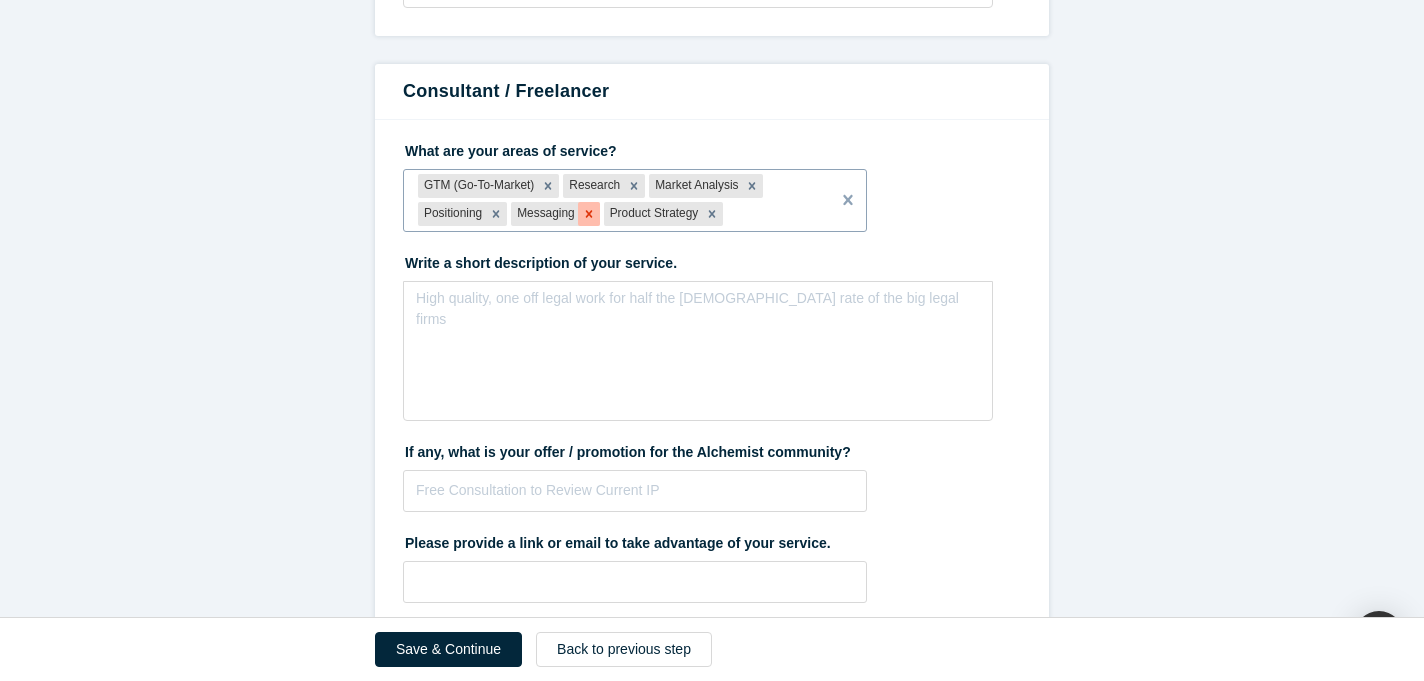 click 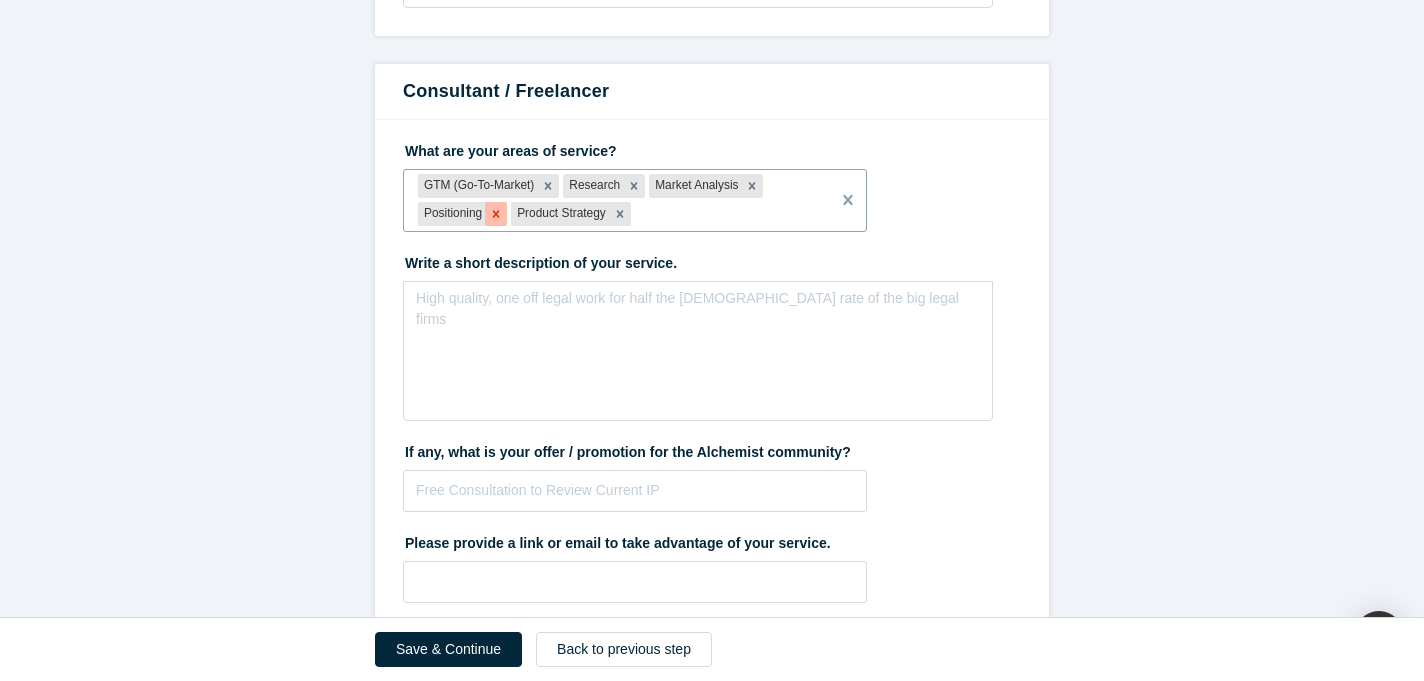 click 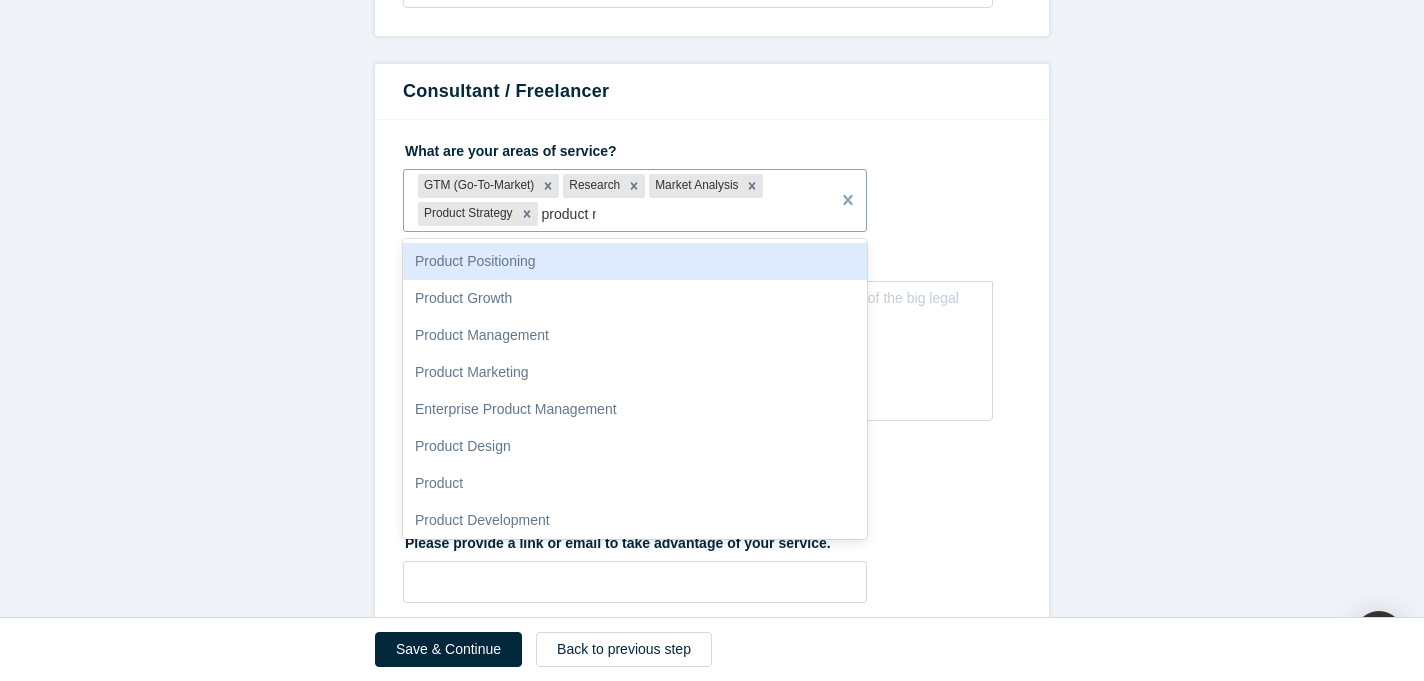 type on "product ma" 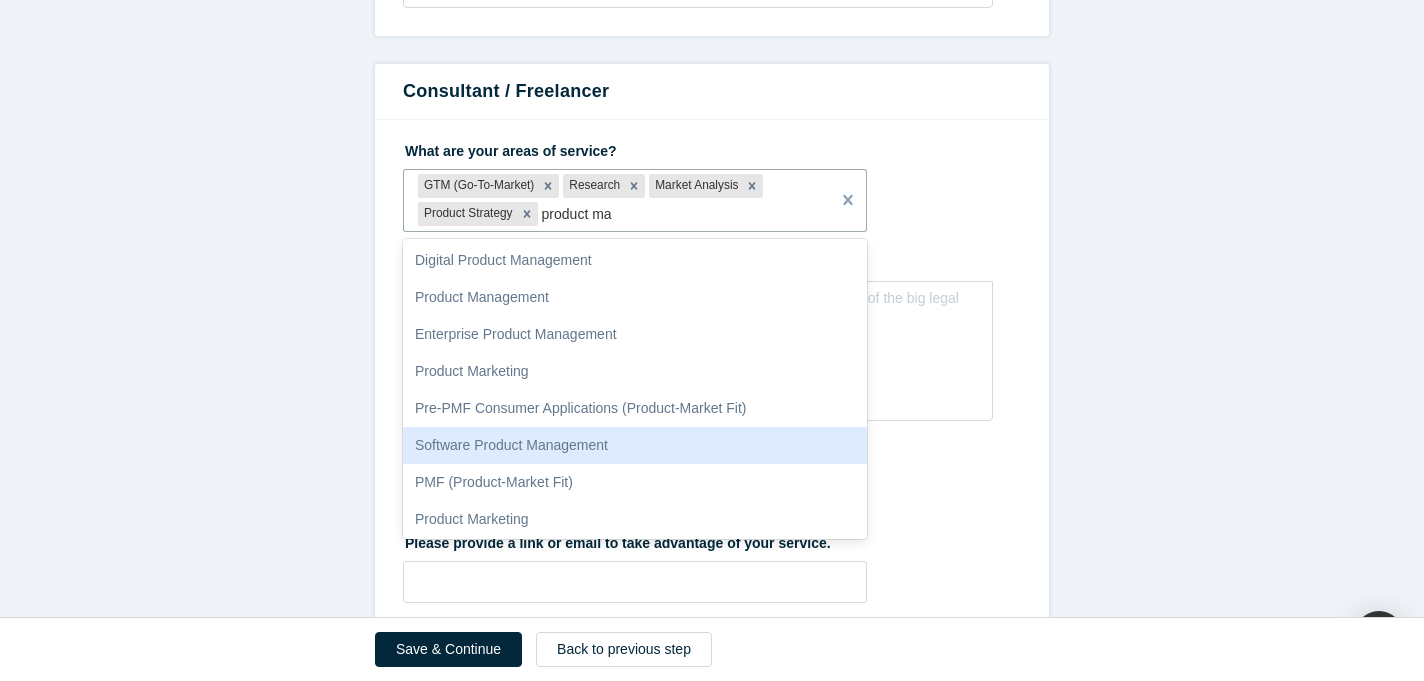 scroll, scrollTop: 248, scrollLeft: 0, axis: vertical 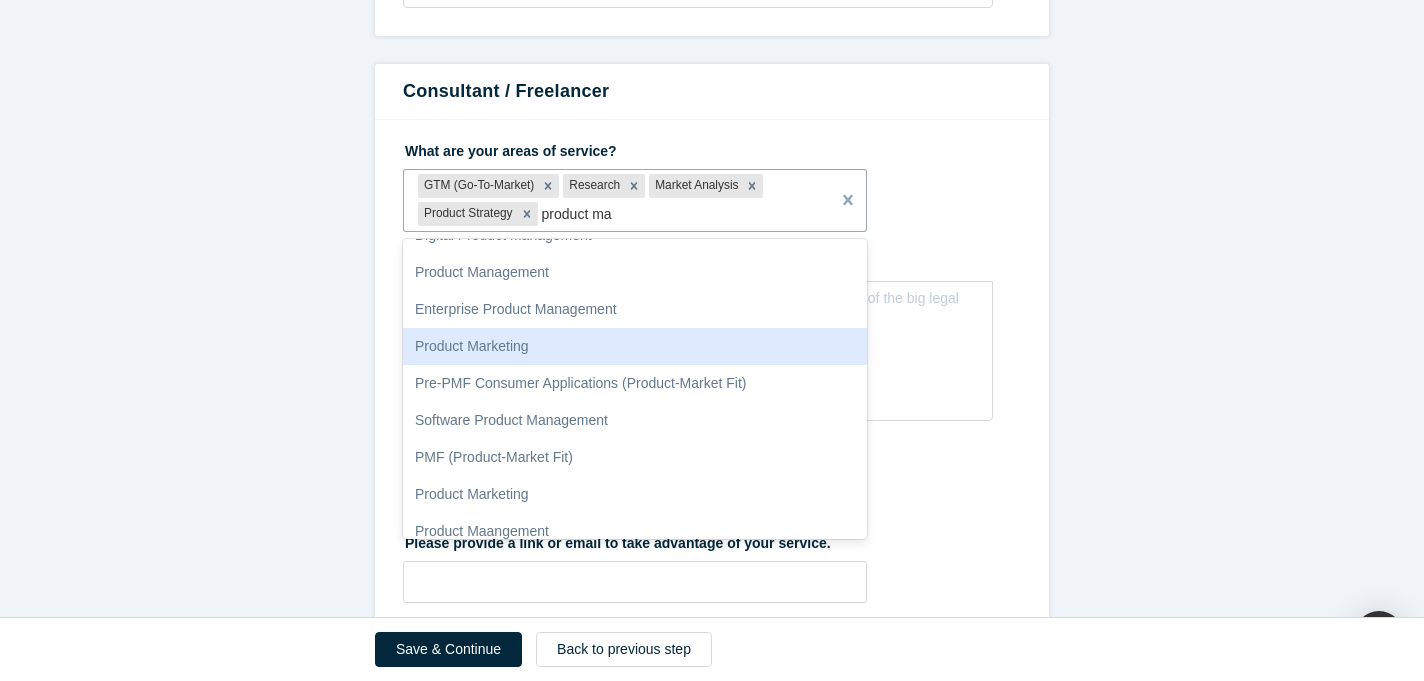 click on "Product Marketing" at bounding box center [635, 346] 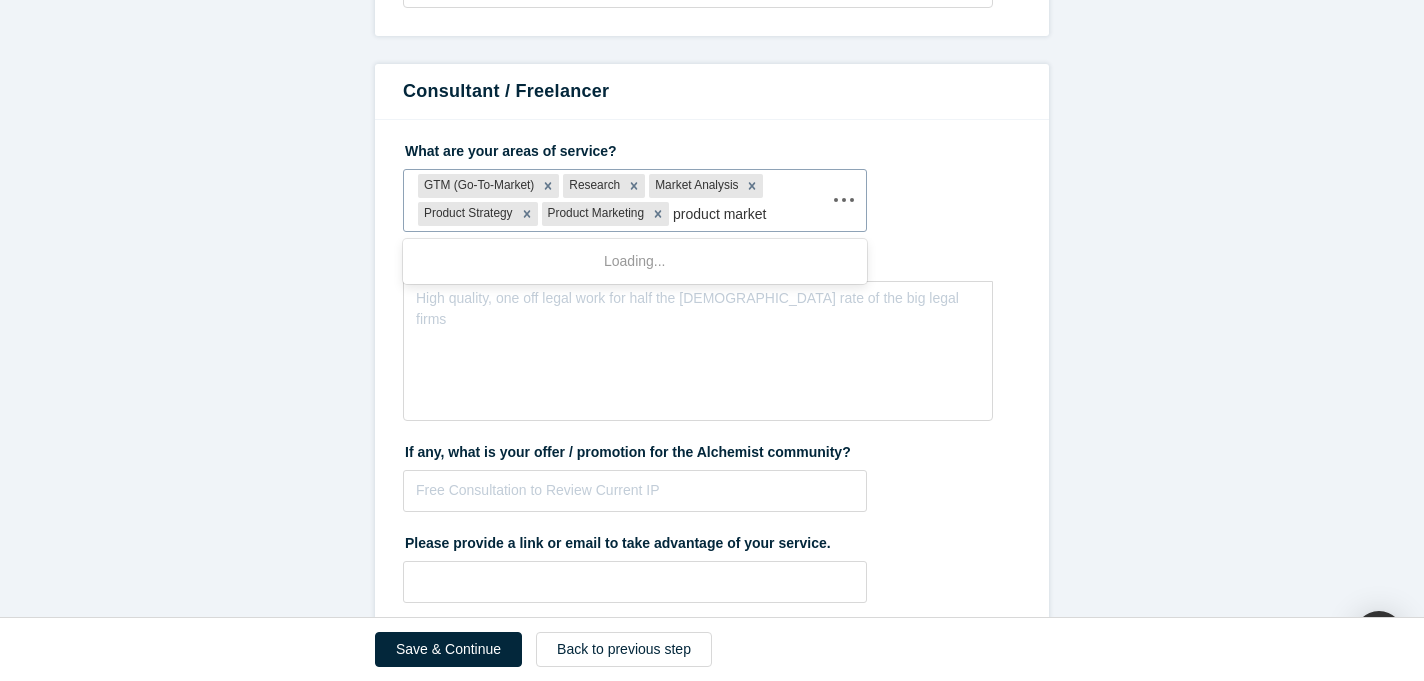 type on "product market" 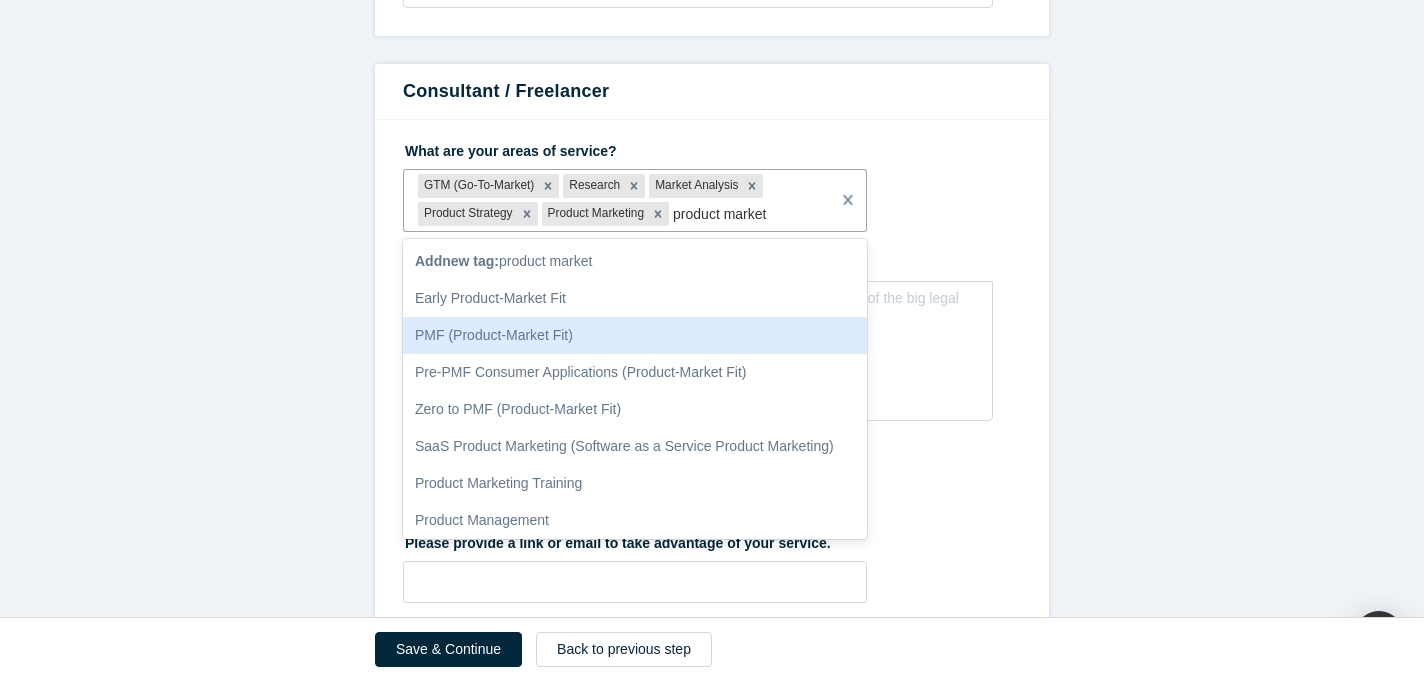 click on "PMF (Product-Market Fit)" at bounding box center (635, 335) 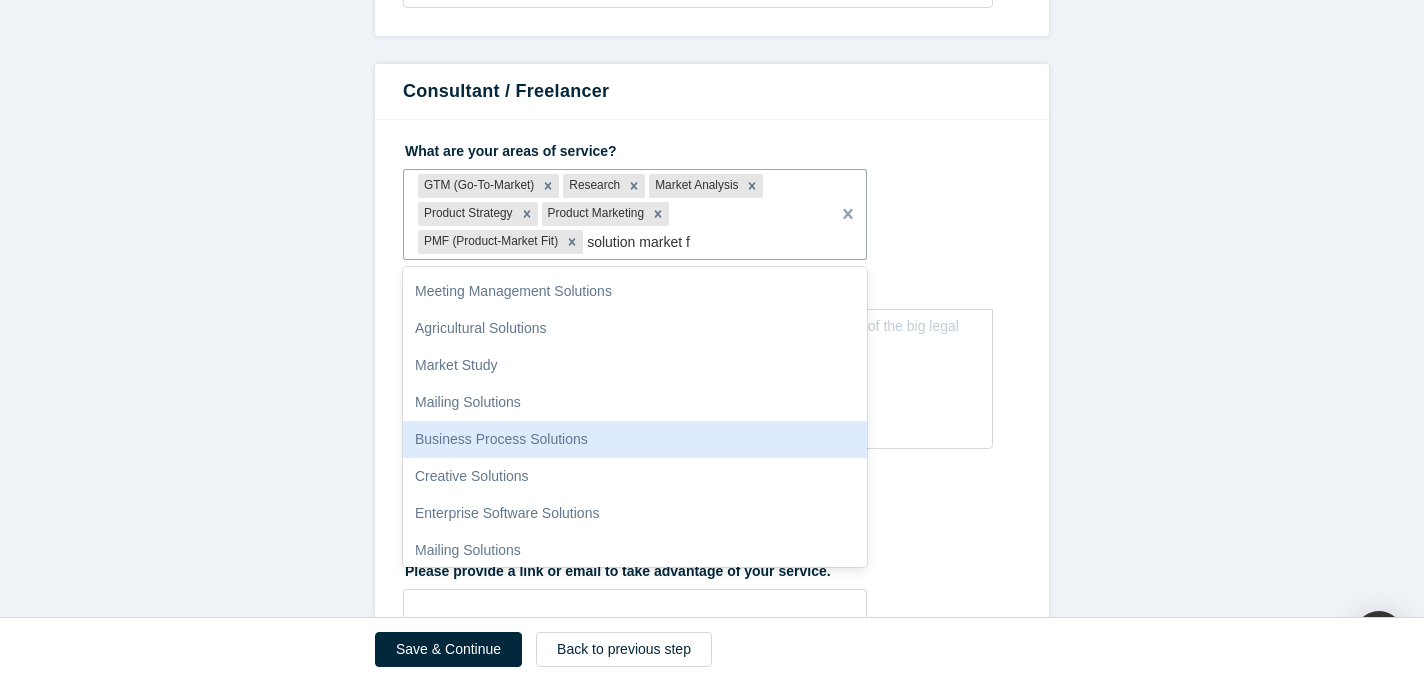 scroll, scrollTop: 0, scrollLeft: 0, axis: both 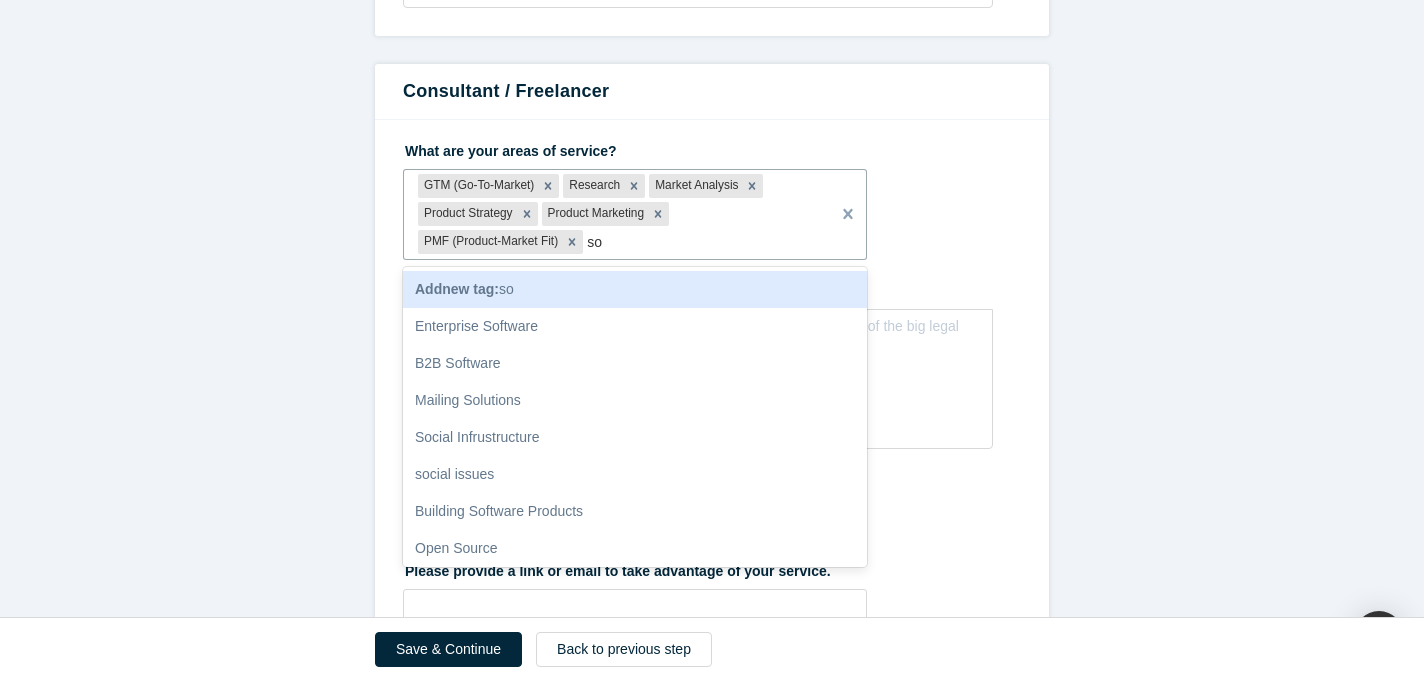 type on "s" 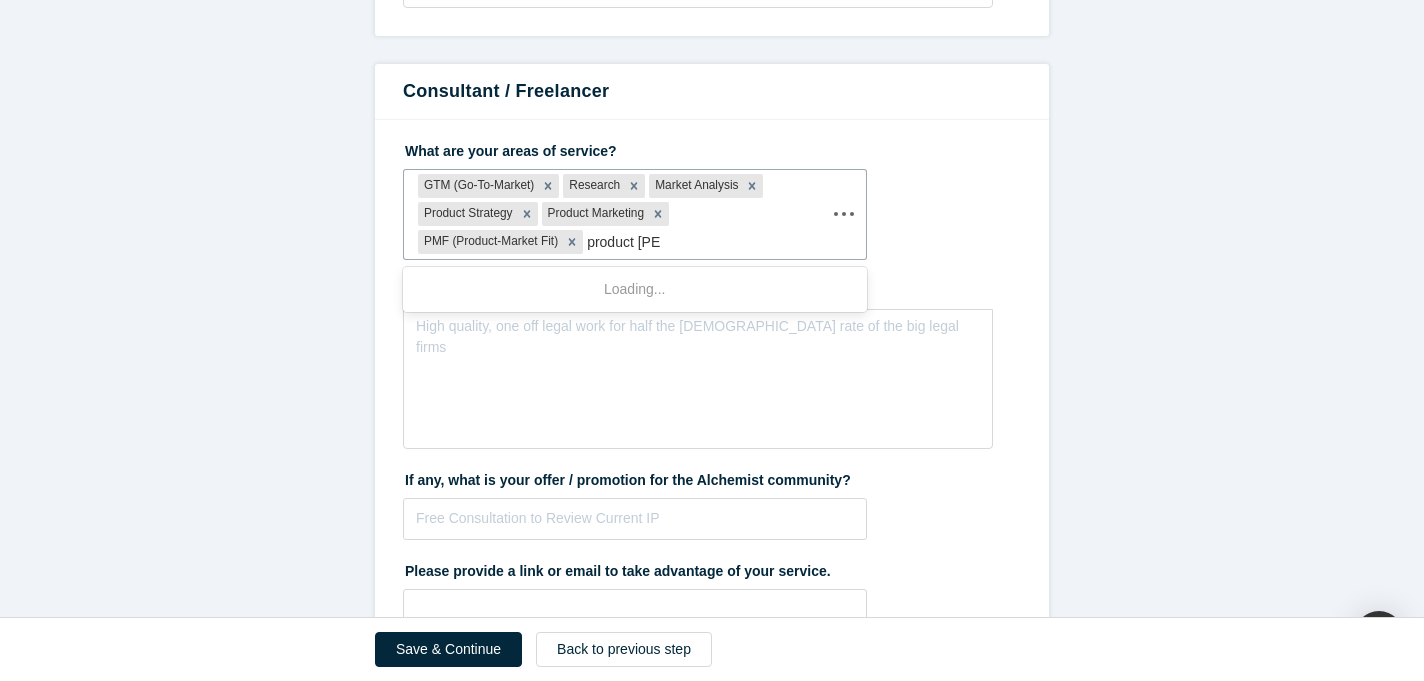 type on "product laun" 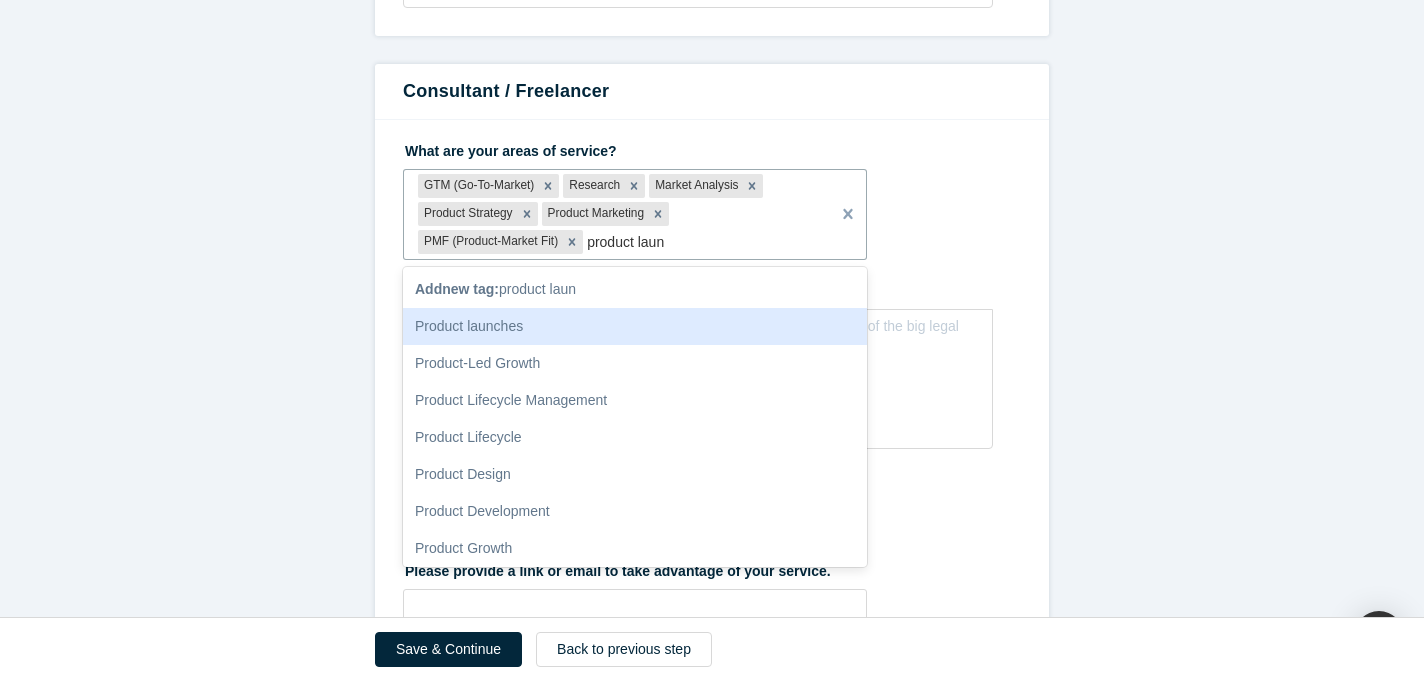 click on "Product launches" at bounding box center (635, 326) 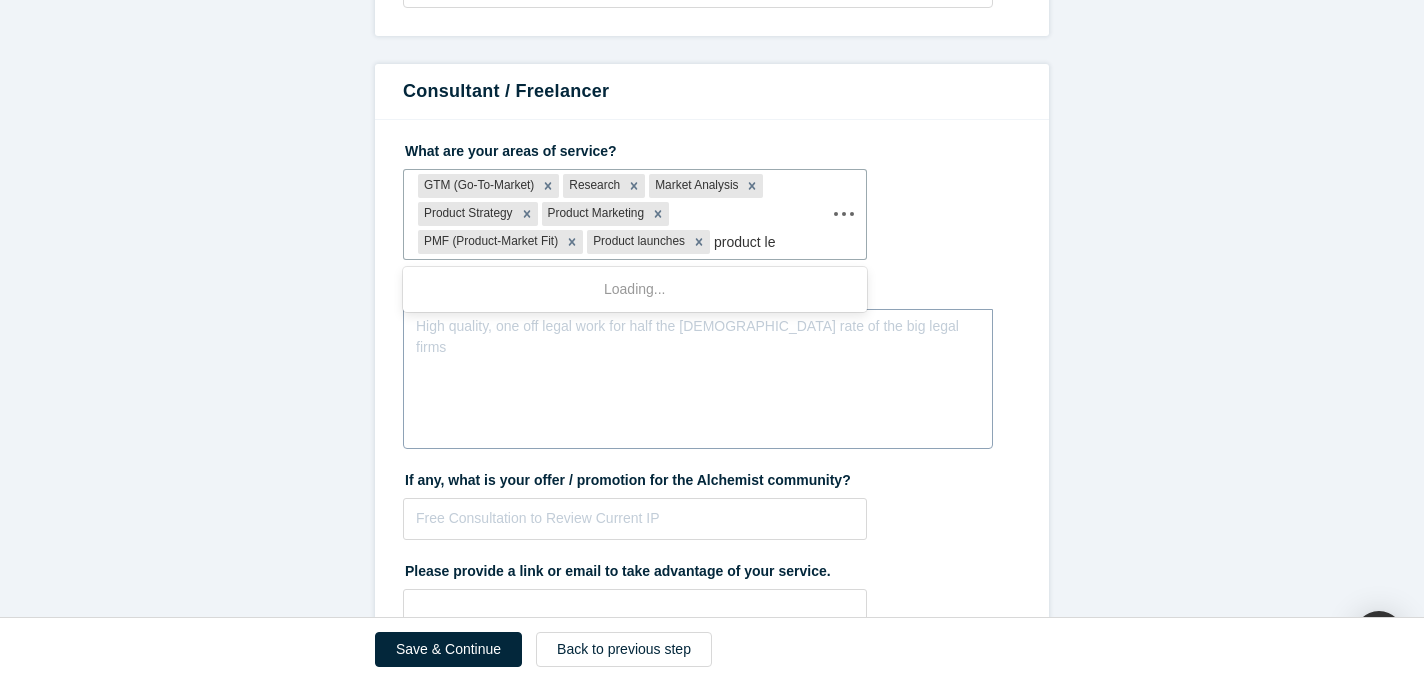 type on "product led" 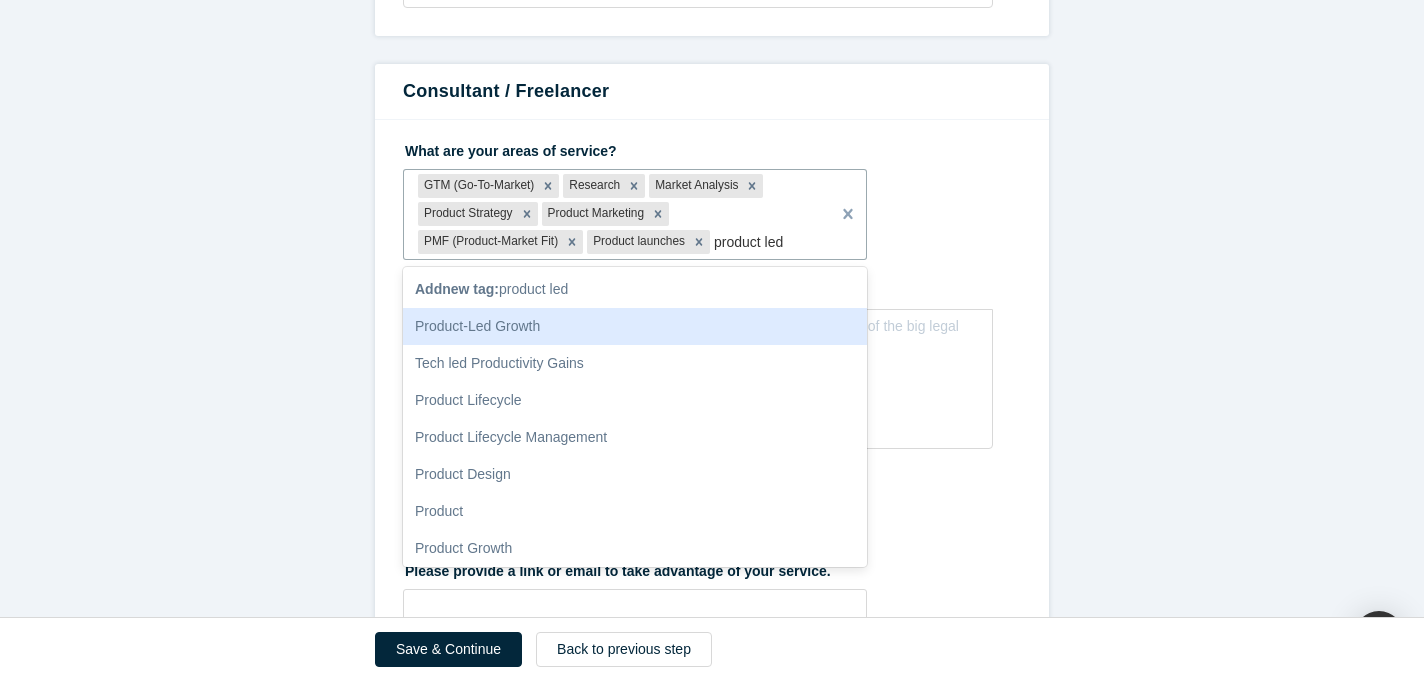 click on "Product-Led Growth" at bounding box center (635, 326) 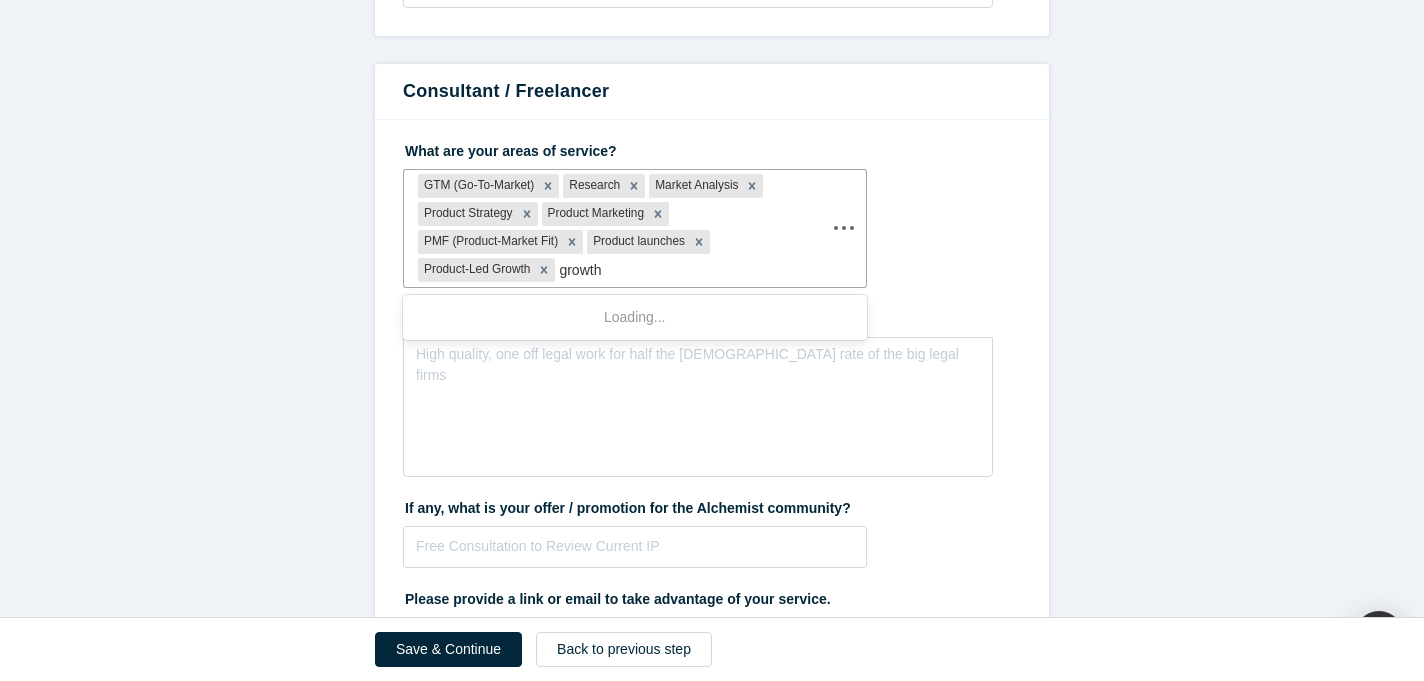 type on "growth m" 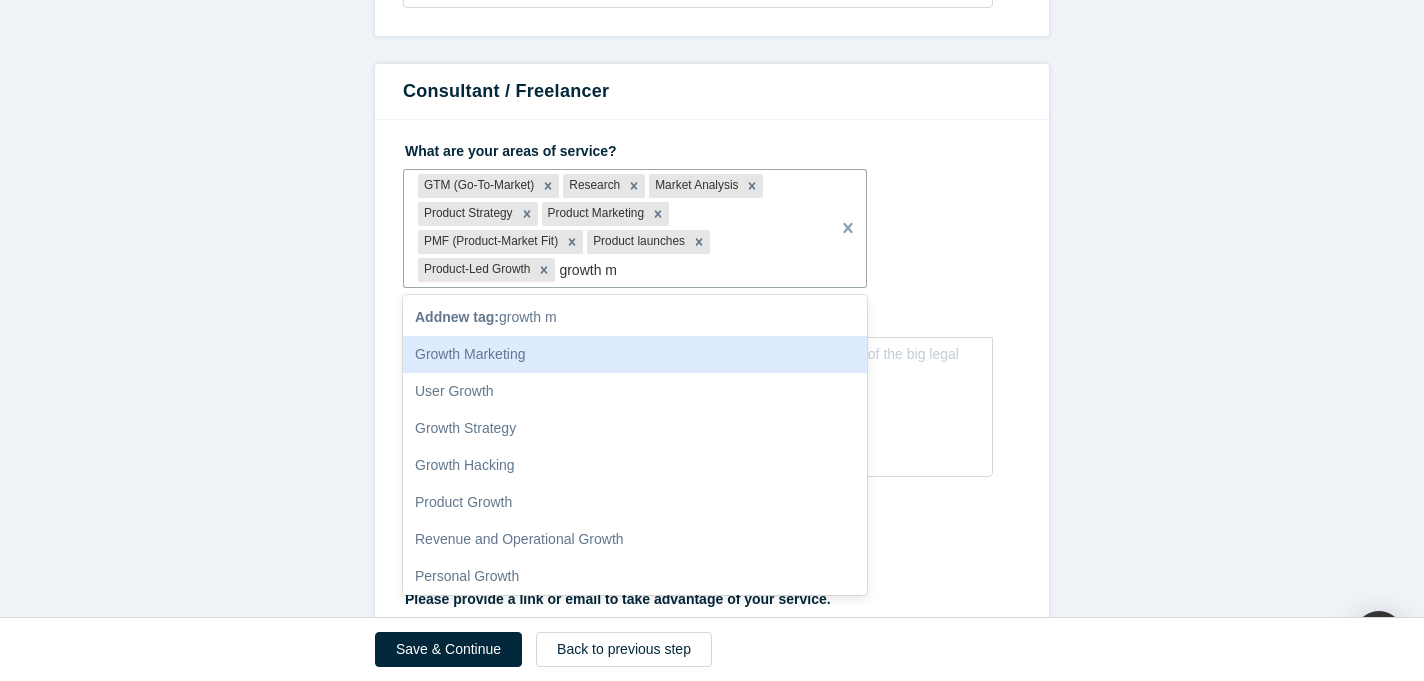 click on "Growth Marketing" at bounding box center [635, 354] 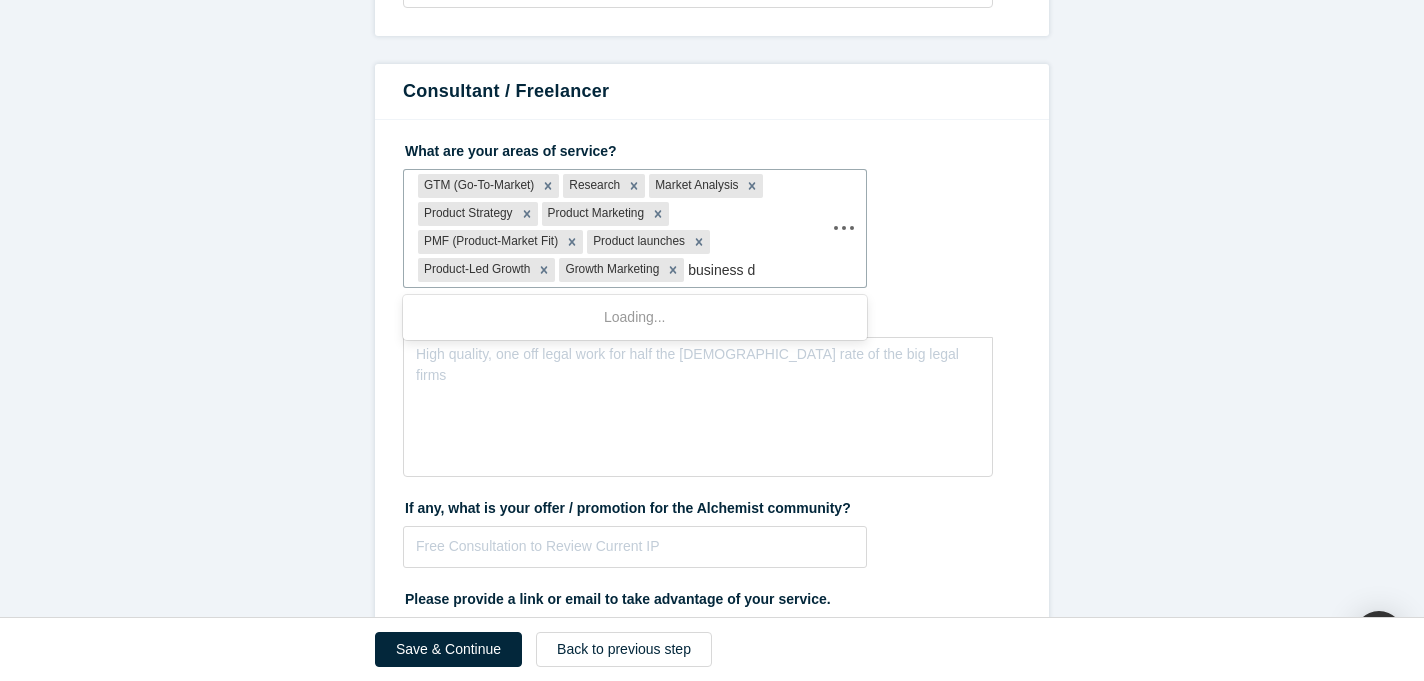 type on "business de" 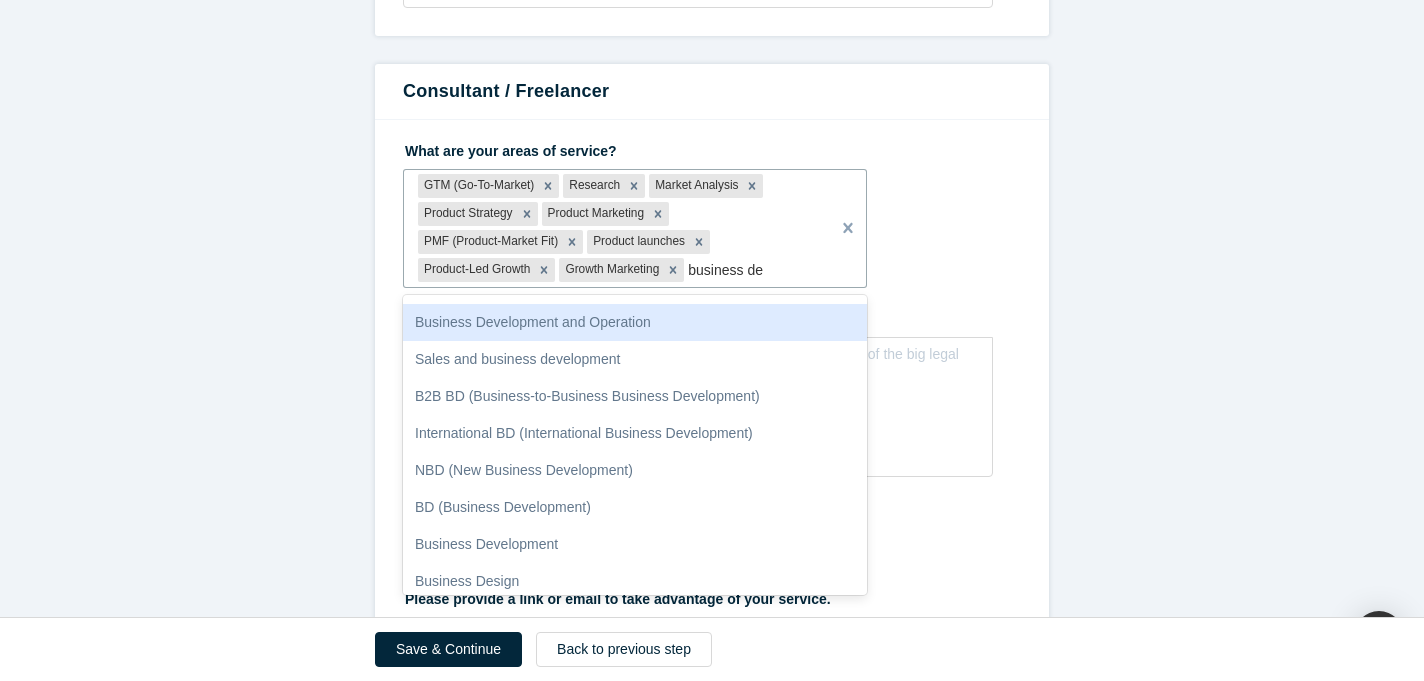 scroll, scrollTop: 33, scrollLeft: 0, axis: vertical 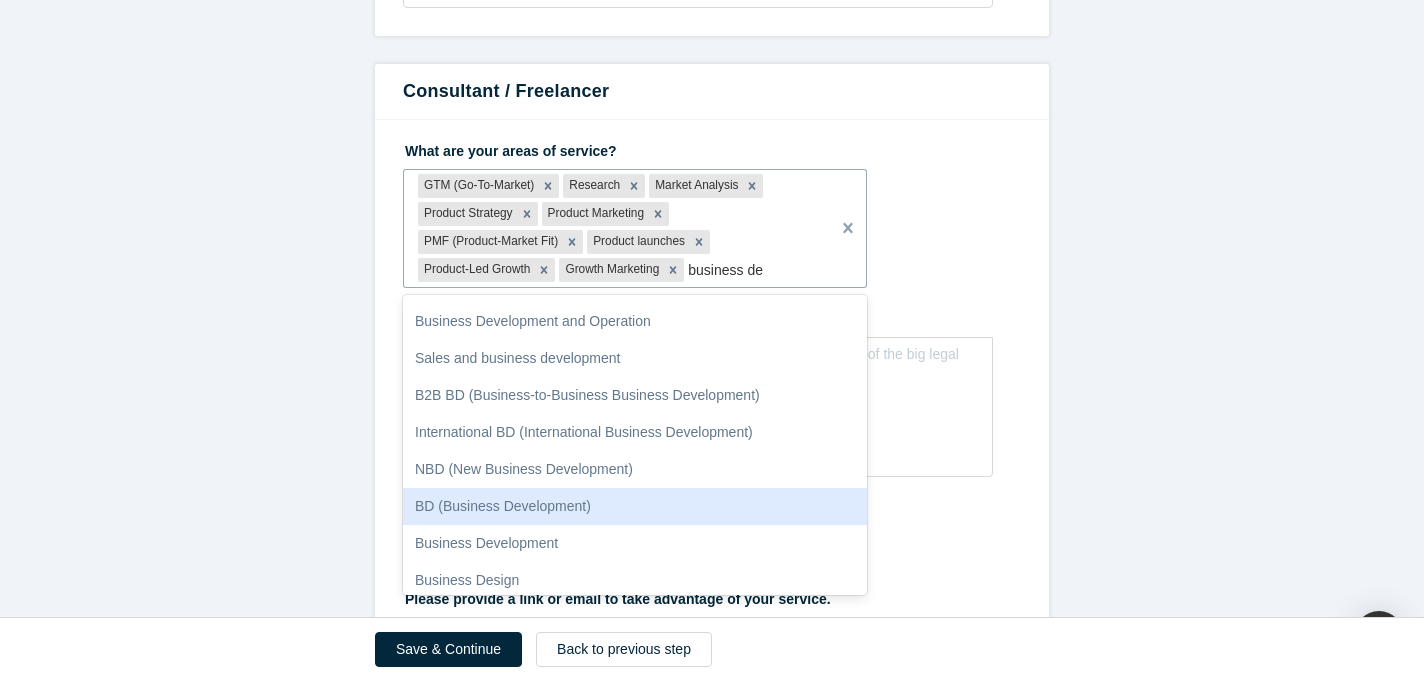 click on "BD (Business Development)" at bounding box center (635, 506) 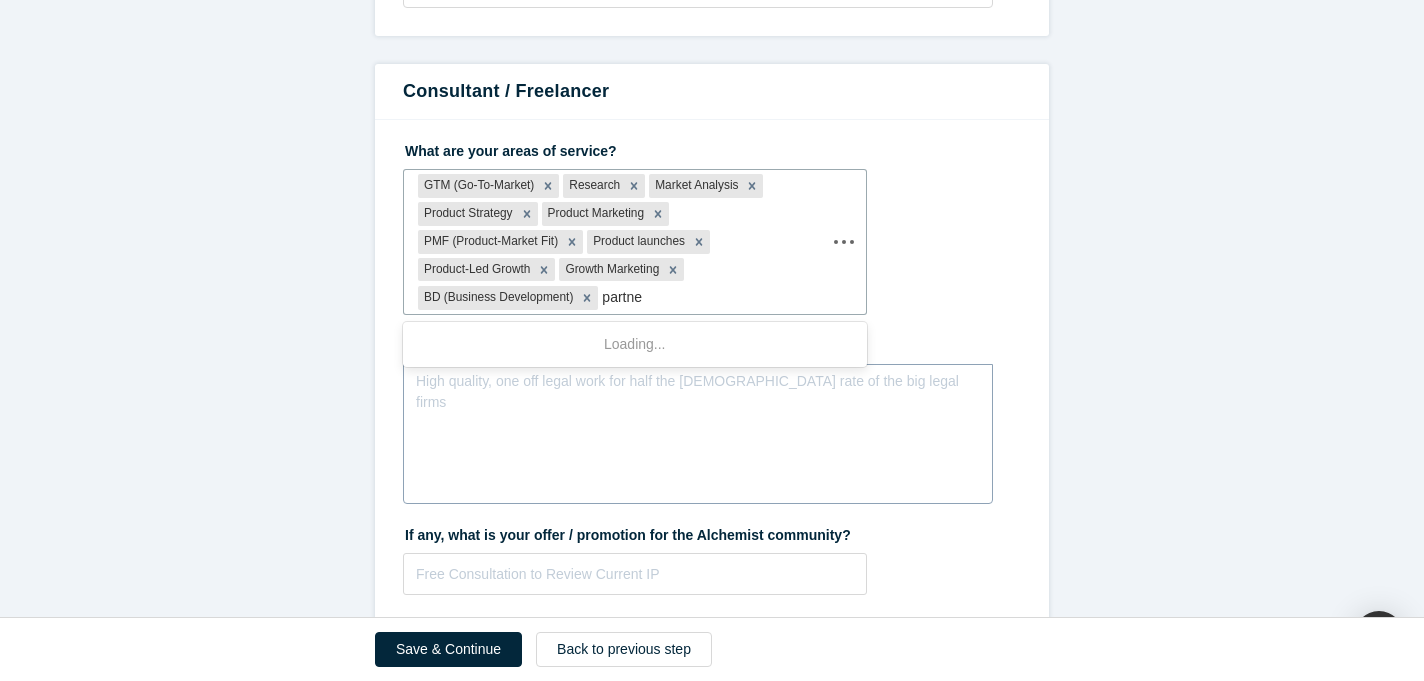 type on "partner" 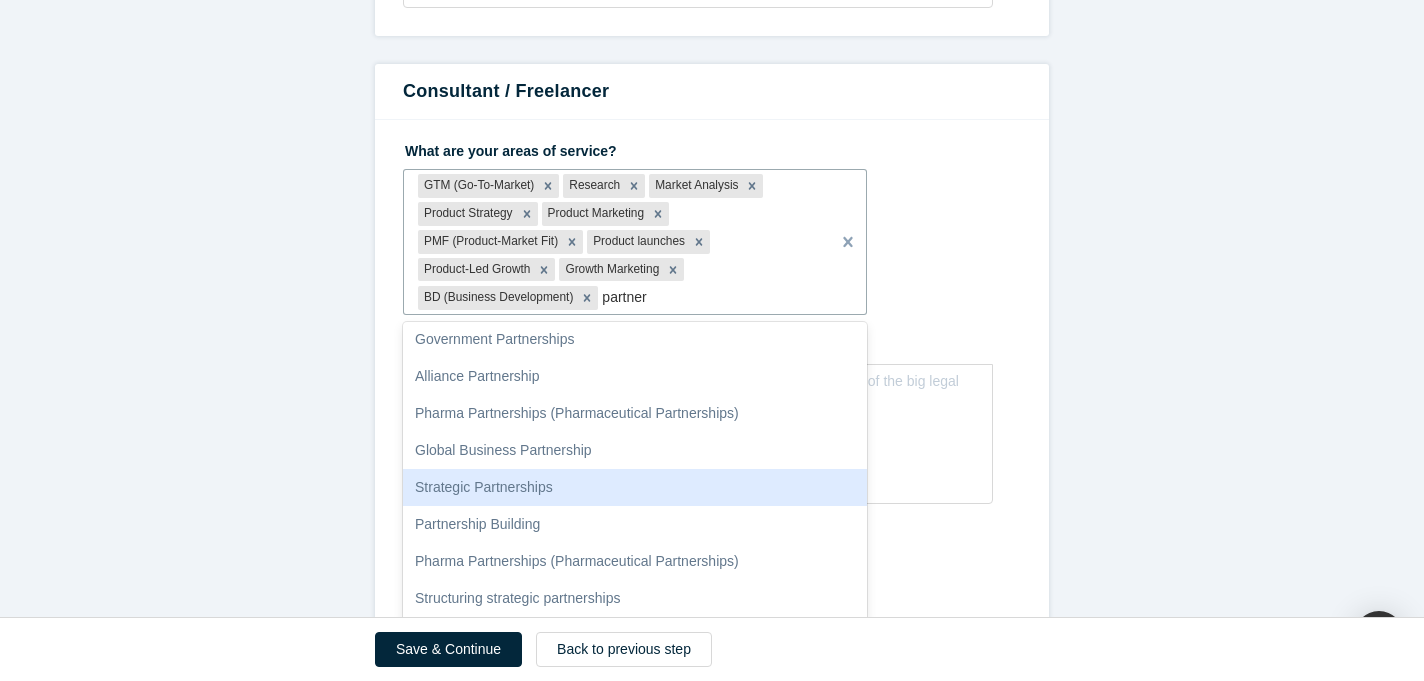 scroll, scrollTop: 189, scrollLeft: 0, axis: vertical 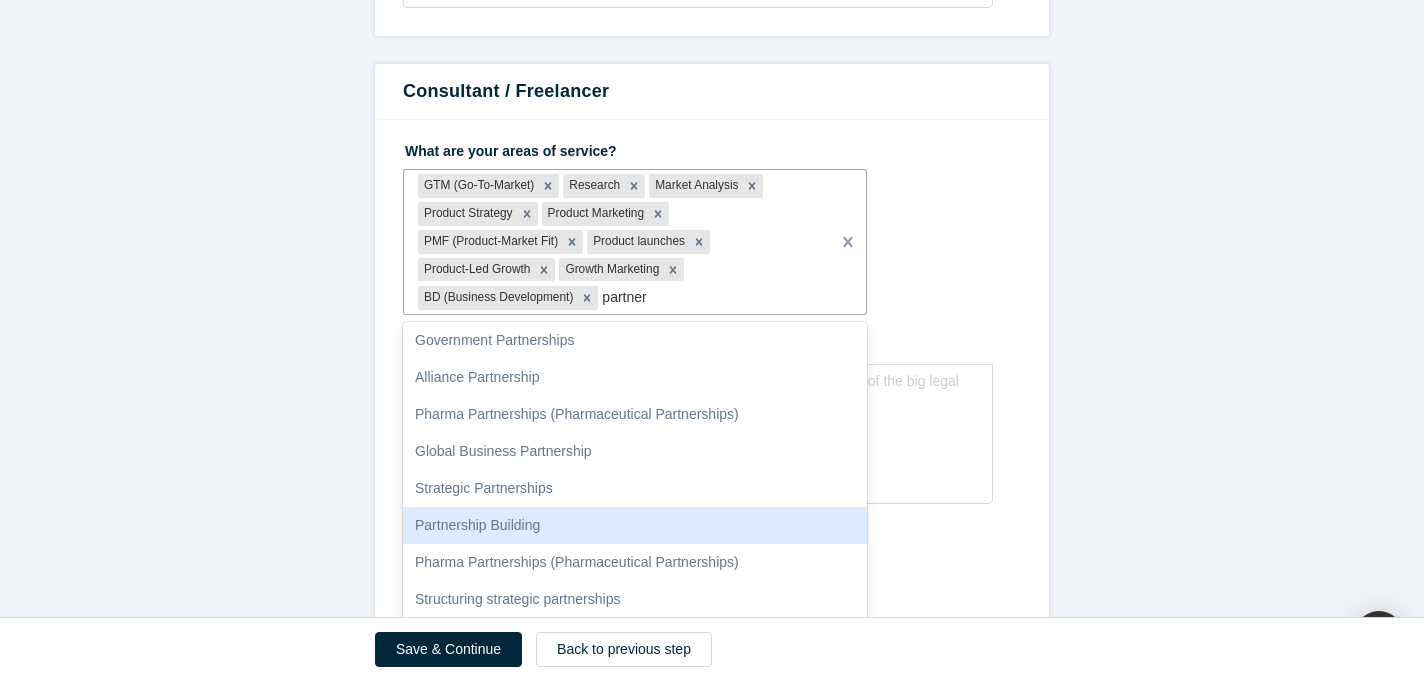 click on "Partnership Building" at bounding box center [635, 525] 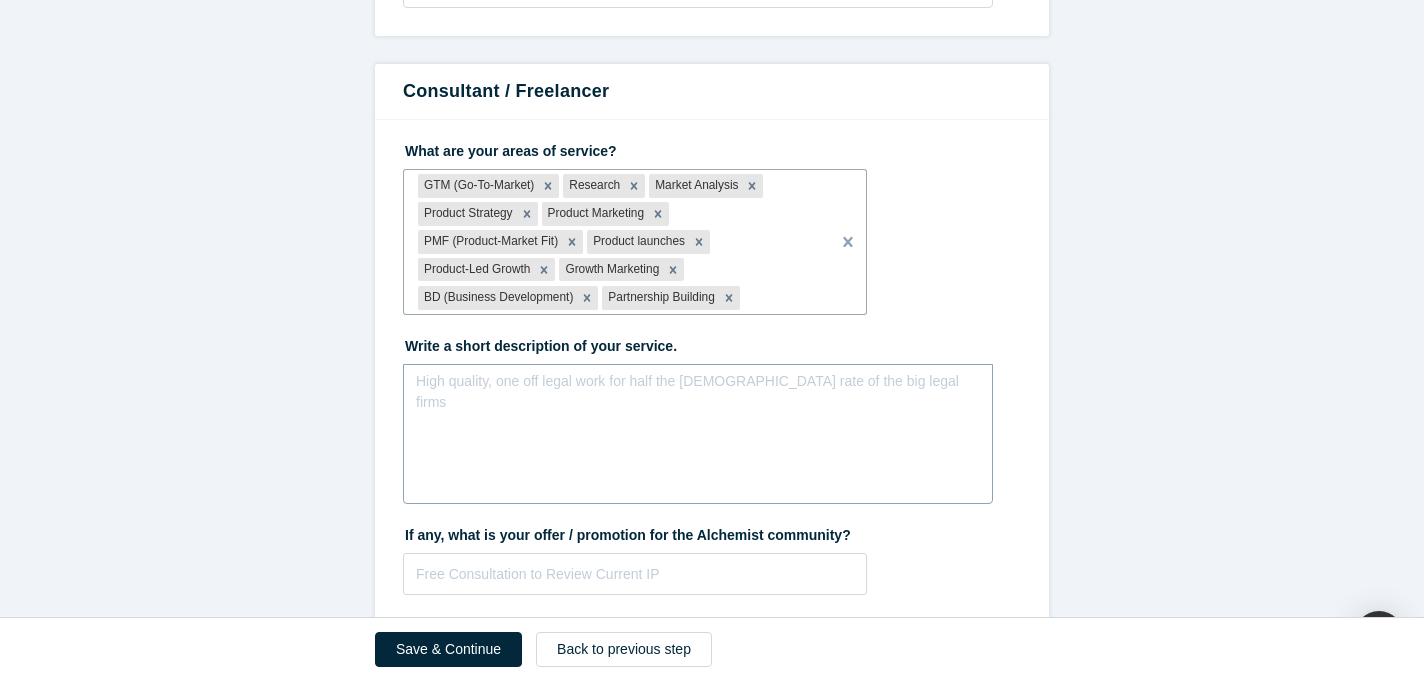 click on "High quality, one off legal work for half the [DEMOGRAPHIC_DATA] rate of the big legal firms" at bounding box center [698, 434] 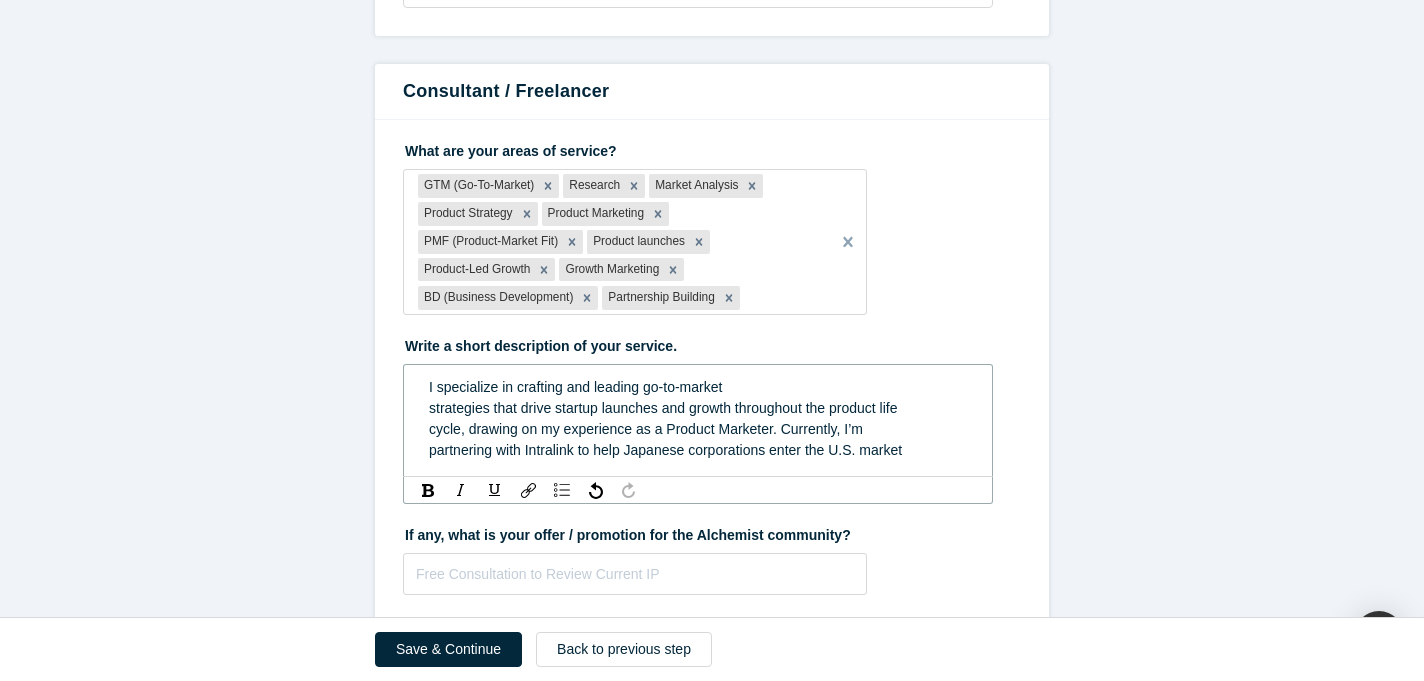 click on "strategies that drive startup launches and growth throughout the product life" at bounding box center [663, 408] 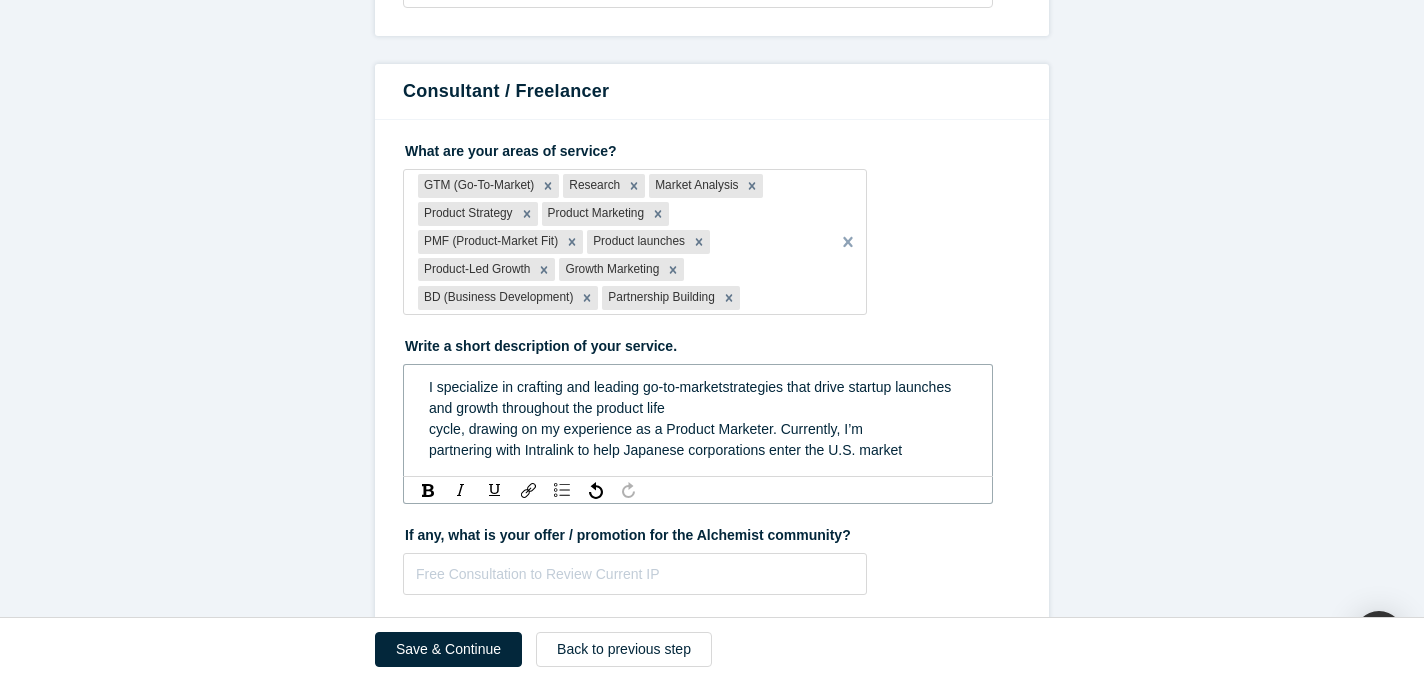 type 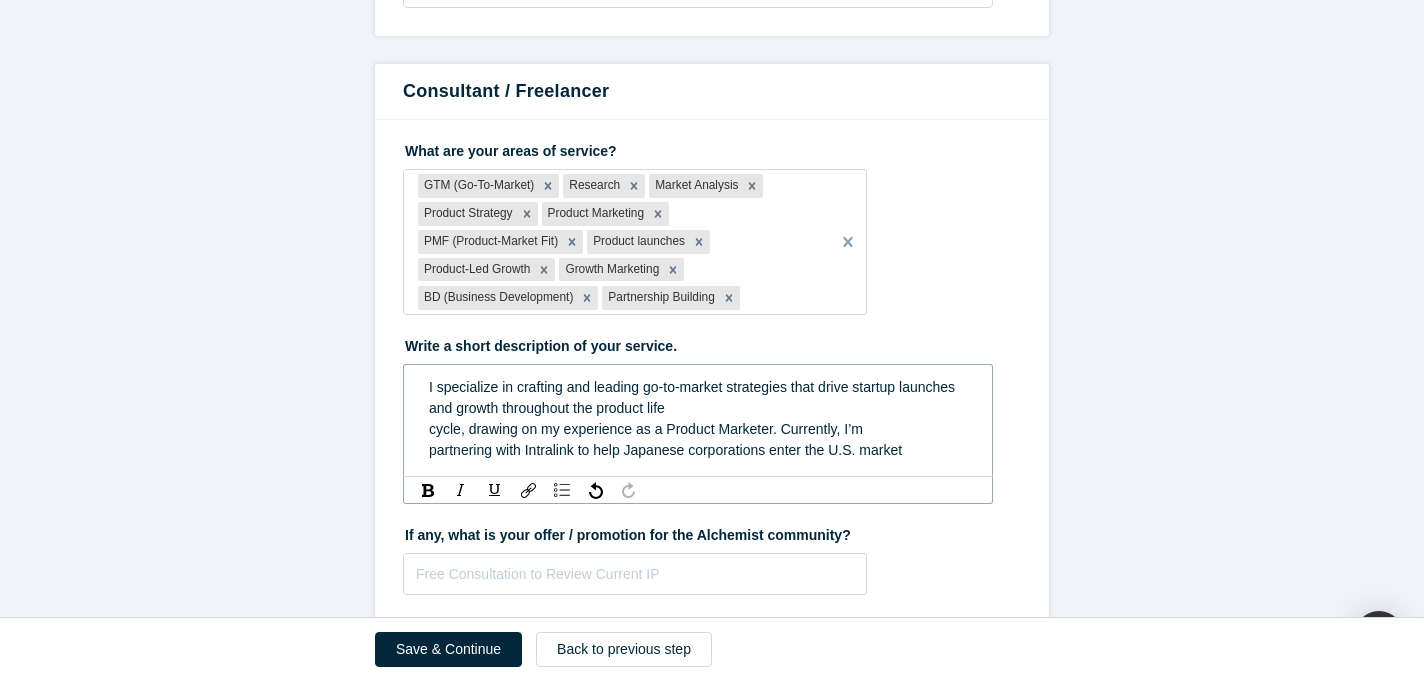 click on "cycle, drawing on my experience as a Product Marketer. Currently, I’m" at bounding box center [646, 429] 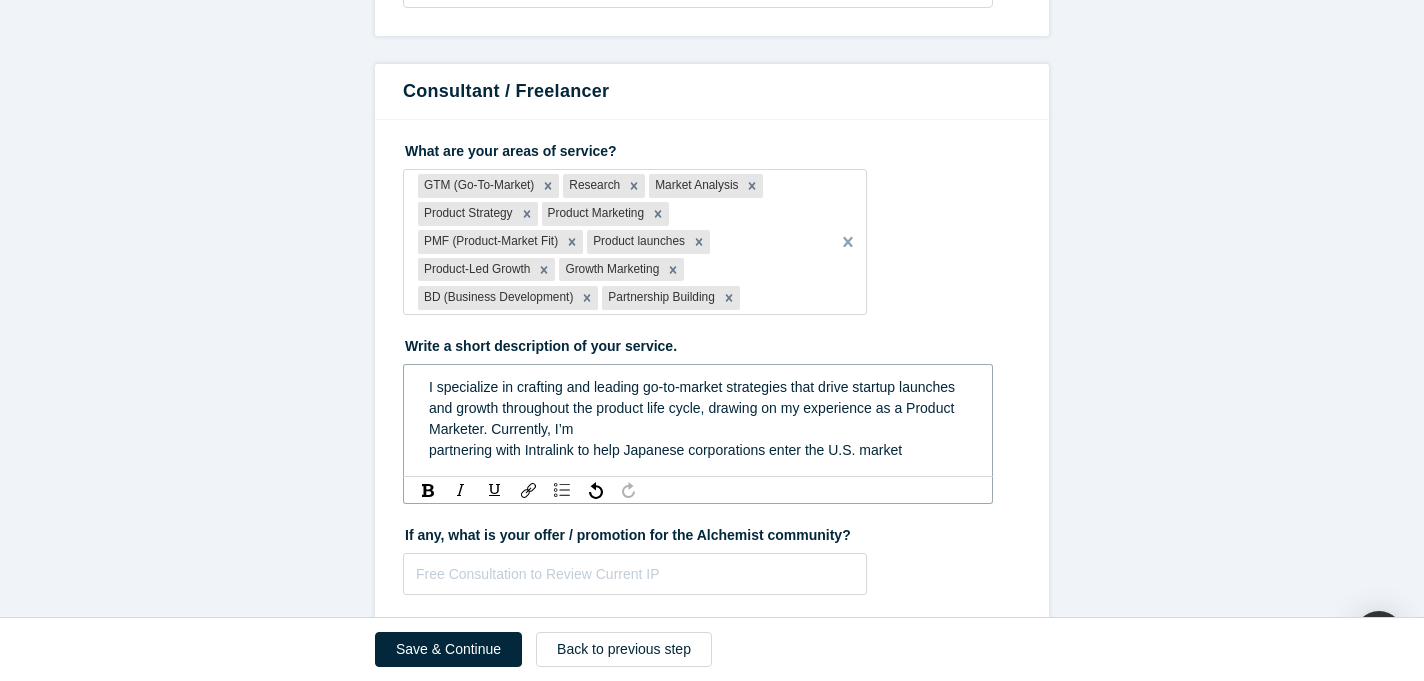 click on "I specialize in crafting and leading go-to-market strategies that drive startup launches and growth throughout the product life cycle, drawing on my experience as a Product Marketer. Currently, I’m" at bounding box center (694, 408) 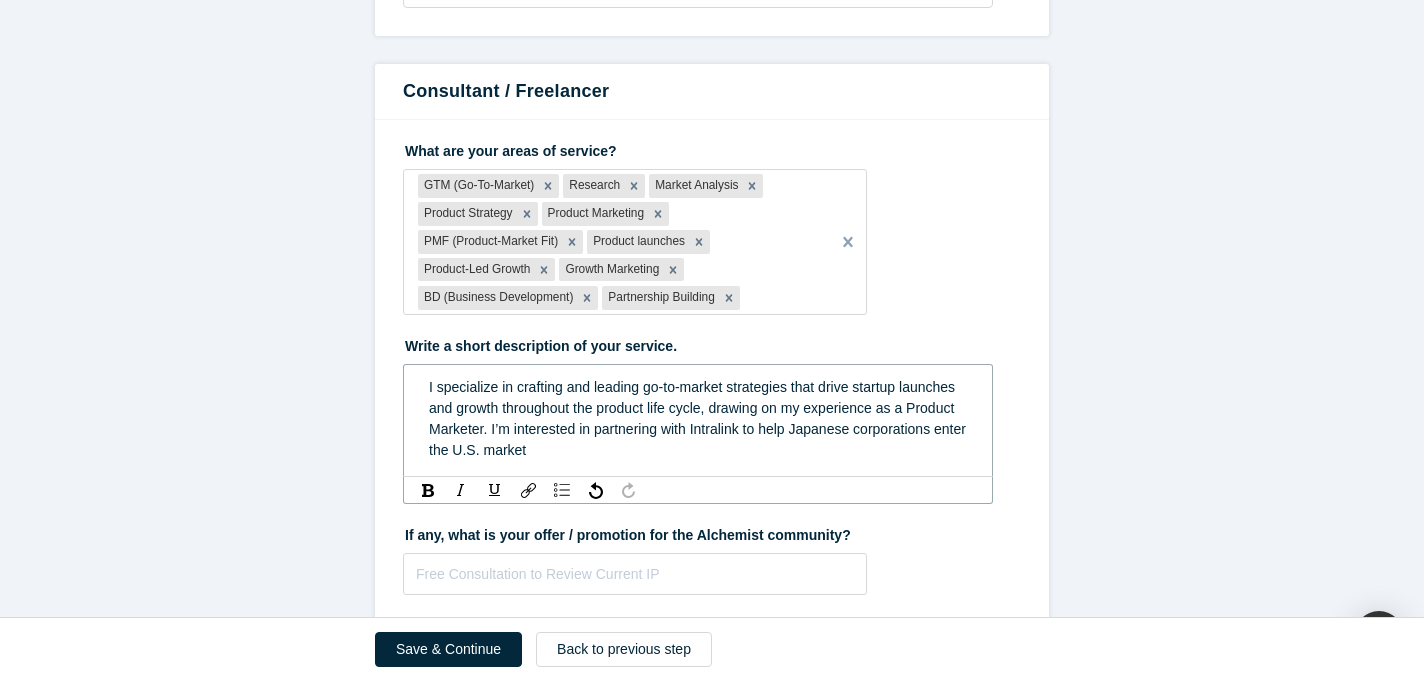 click on "I specialize in crafting and leading go-to-market strategies that drive startup launches and growth throughout the product life cycle, drawing on my experience as a Product Marketer. I’m interested in partnering with Intralink to help Japanese corporations enter the U.S. market" at bounding box center [699, 418] 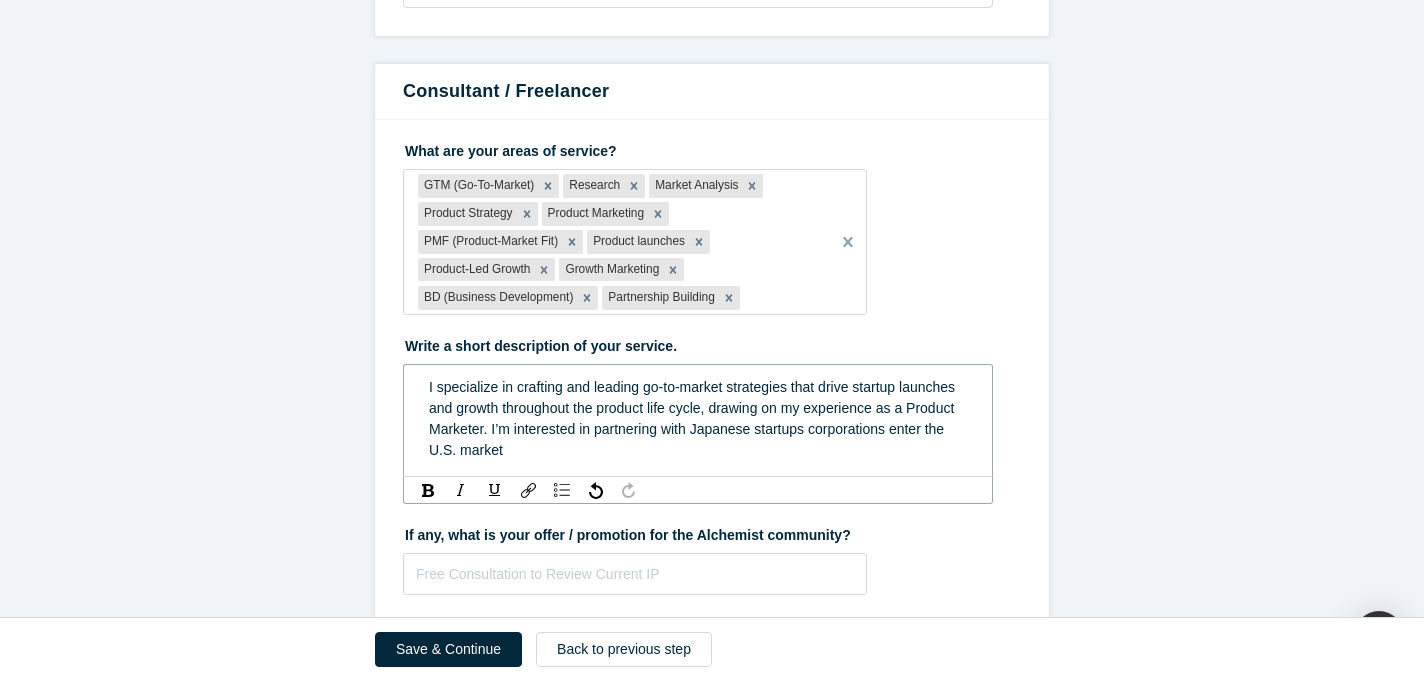 click on "I specialize in crafting and leading go-to-market strategies that drive startup launches and growth throughout the product life cycle, drawing on my experience as a Product Marketer. I’m interested in partnering with Japanese startups corporations enter the U.S. market" at bounding box center [694, 418] 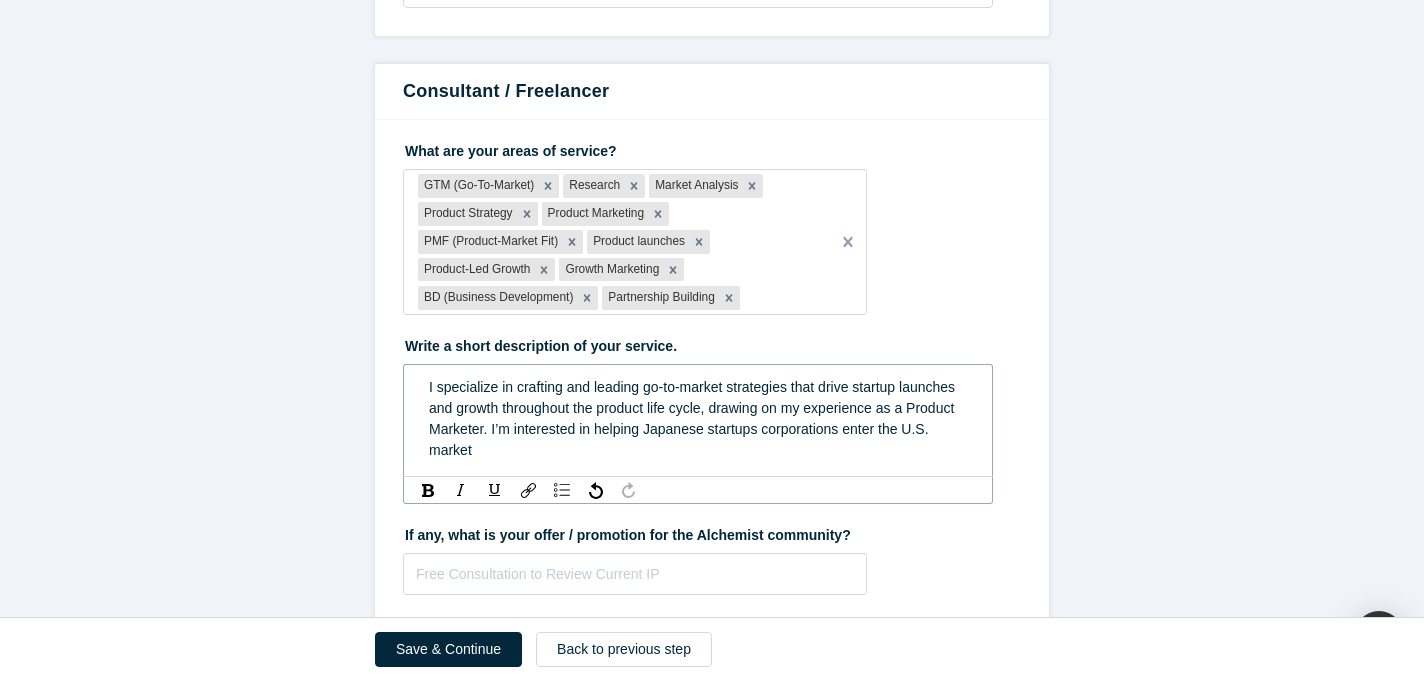 click on "I specialize in crafting and leading go-to-market strategies that drive startup launches and growth throughout the product life cycle, drawing on my experience as a Product Marketer. I’m interested in helping Japanese startups corporations enter the U.S. market" at bounding box center (694, 418) 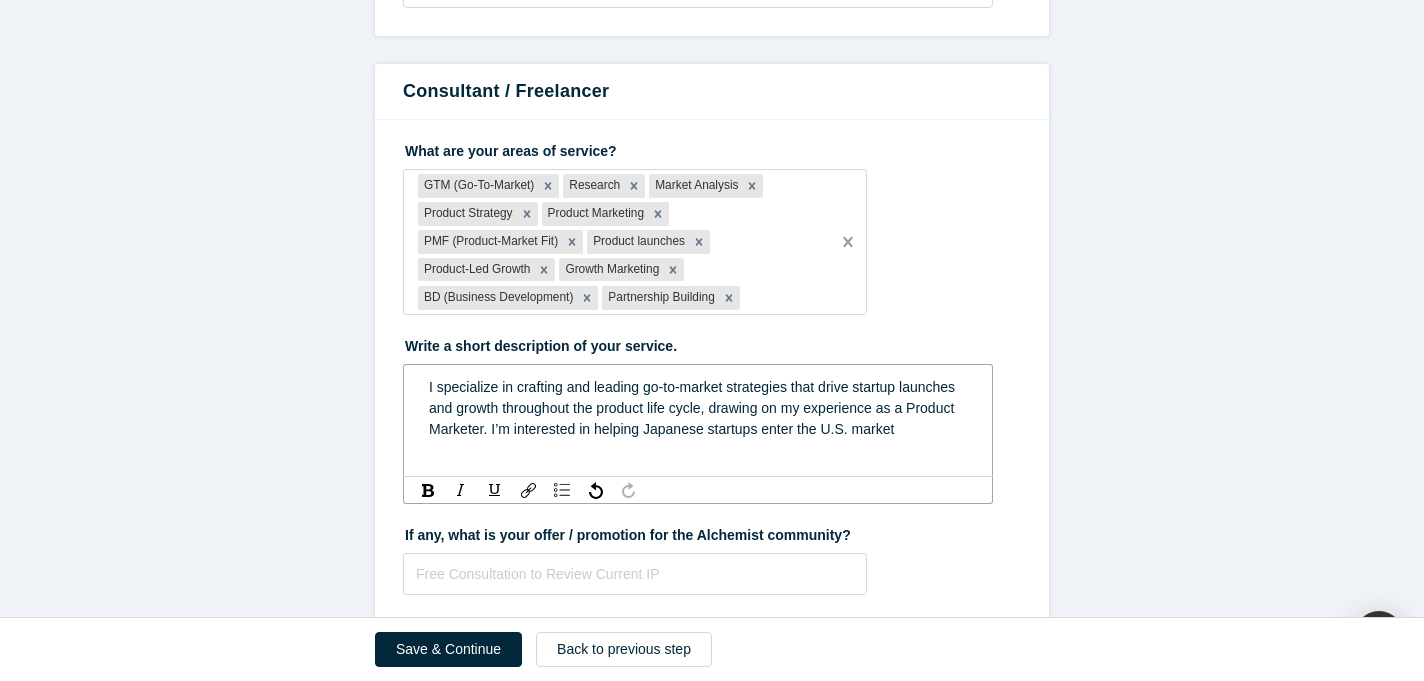 click on "I specialize in crafting and leading go-to-market strategies that drive startup launches and growth throughout the product life cycle, drawing on my experience as a Product Marketer. I’m interested in helping Japanese startups enter the U.S. market" at bounding box center (698, 408) 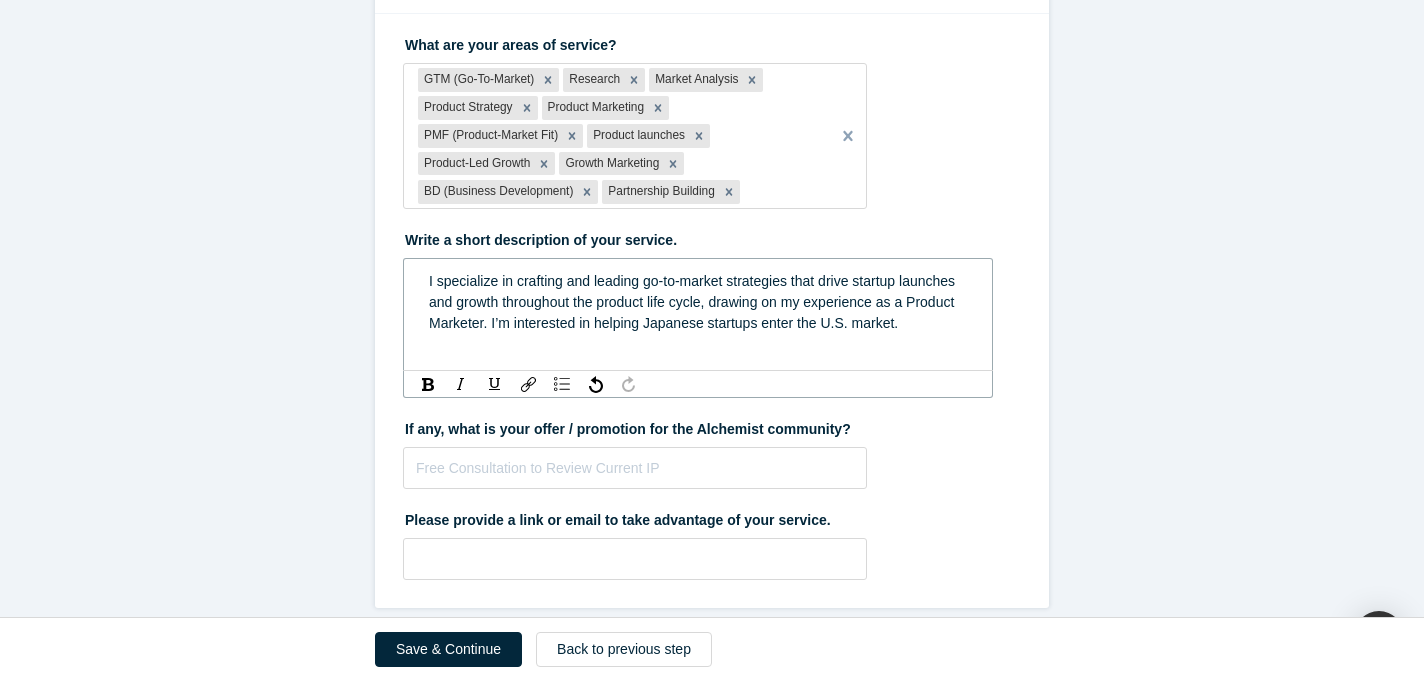 scroll, scrollTop: 1069, scrollLeft: 0, axis: vertical 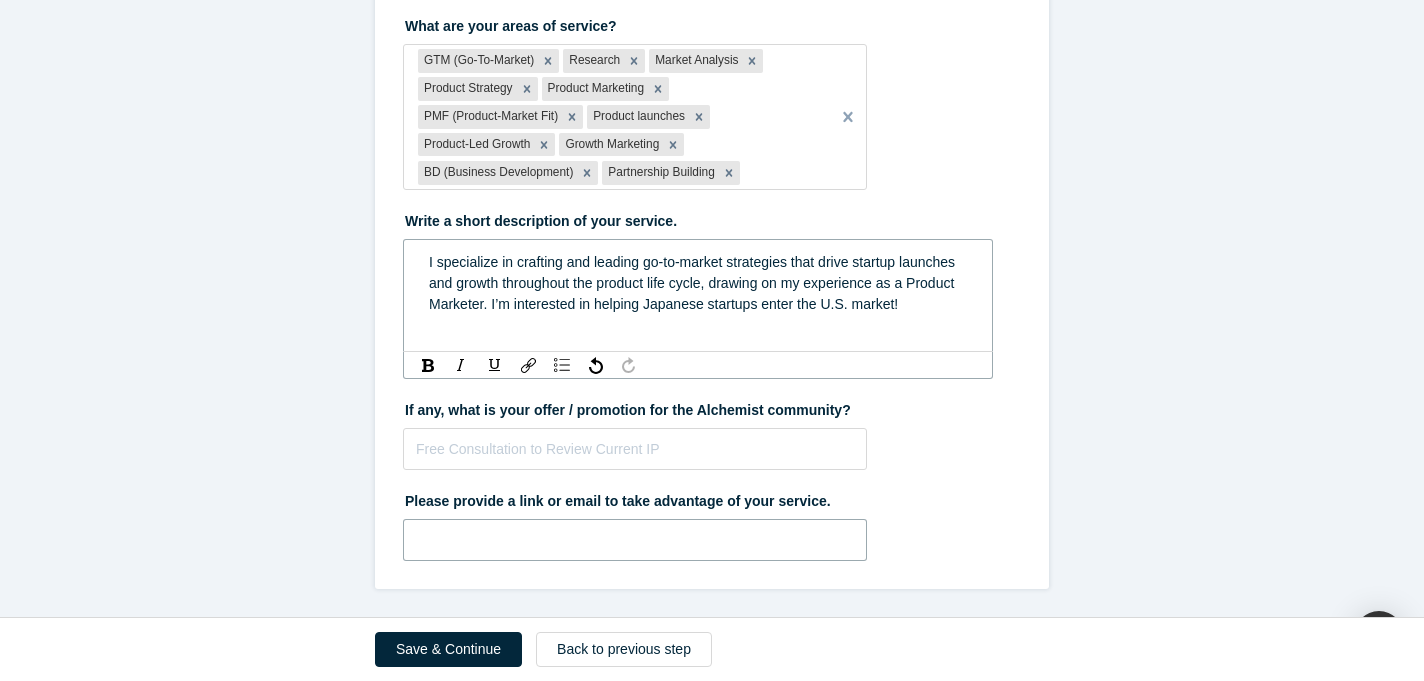 click at bounding box center (635, 540) 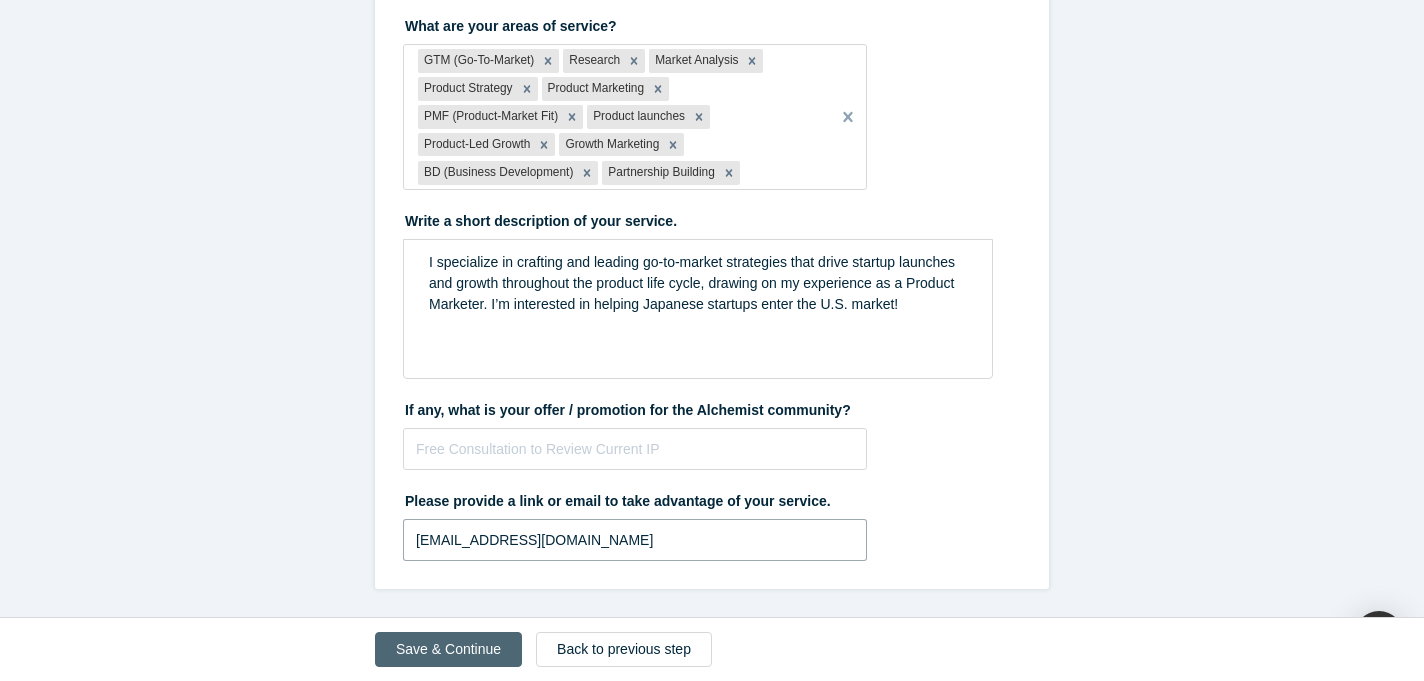 type on "[EMAIL_ADDRESS][DOMAIN_NAME]" 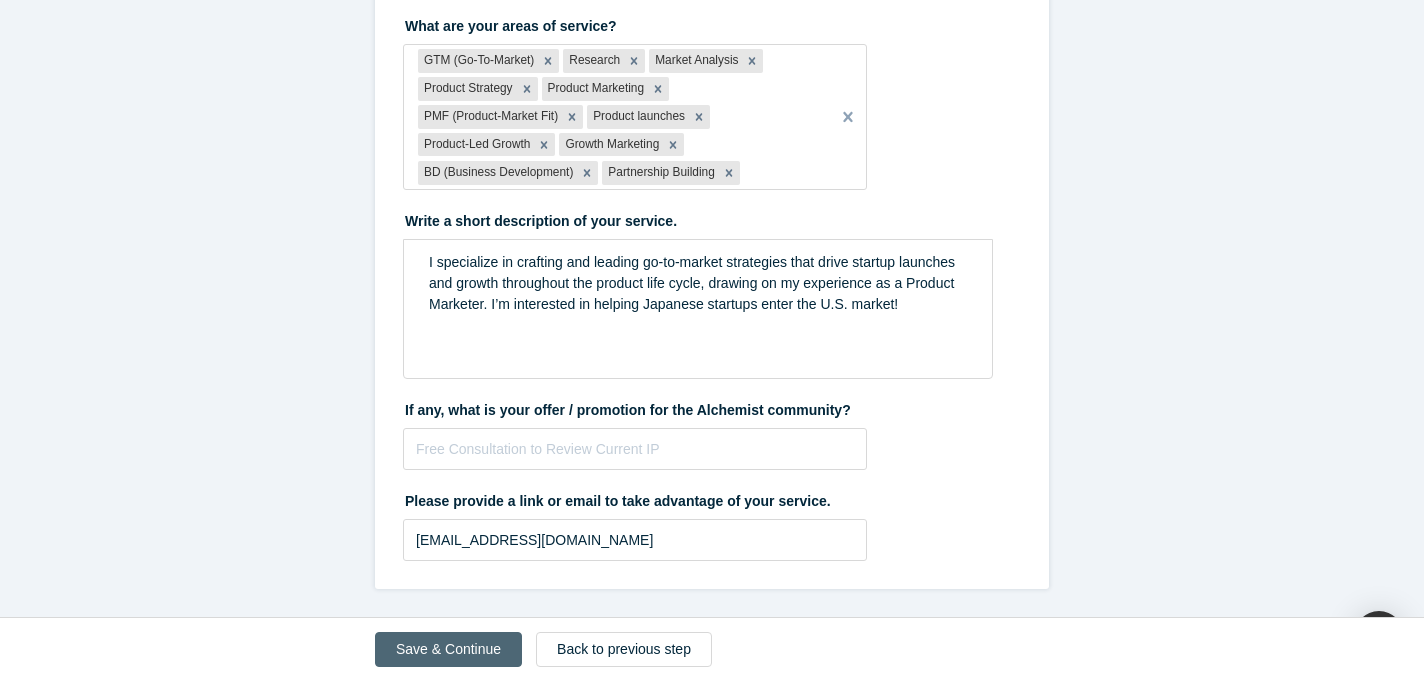 click on "Save & Continue" at bounding box center [448, 649] 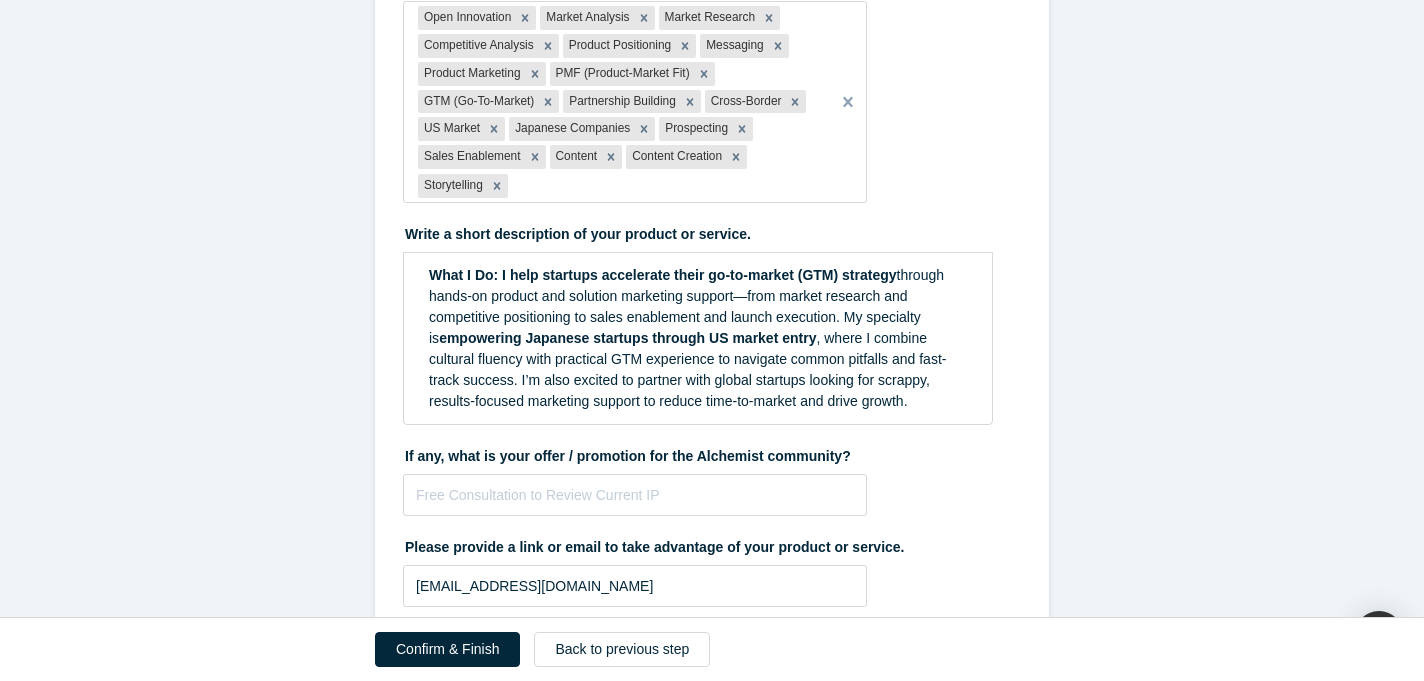 scroll, scrollTop: 325, scrollLeft: 0, axis: vertical 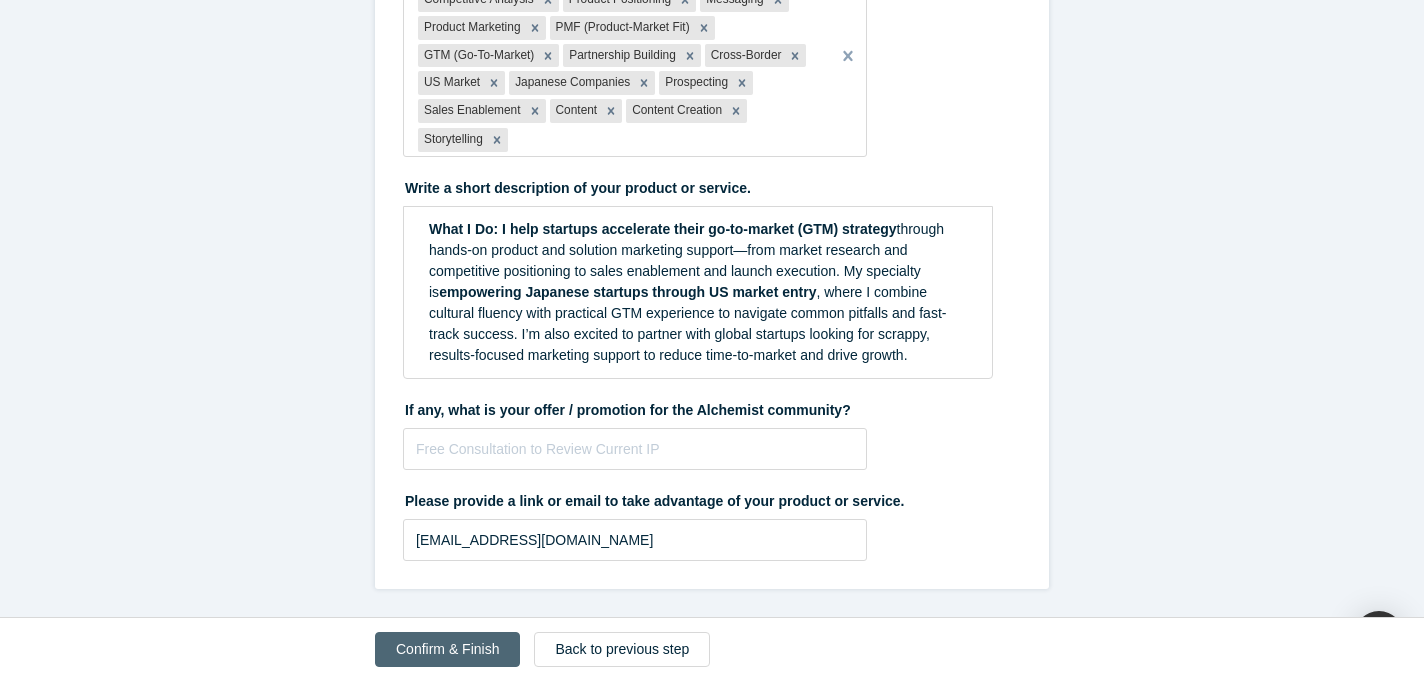 click on "Confirm & Finish" at bounding box center (447, 649) 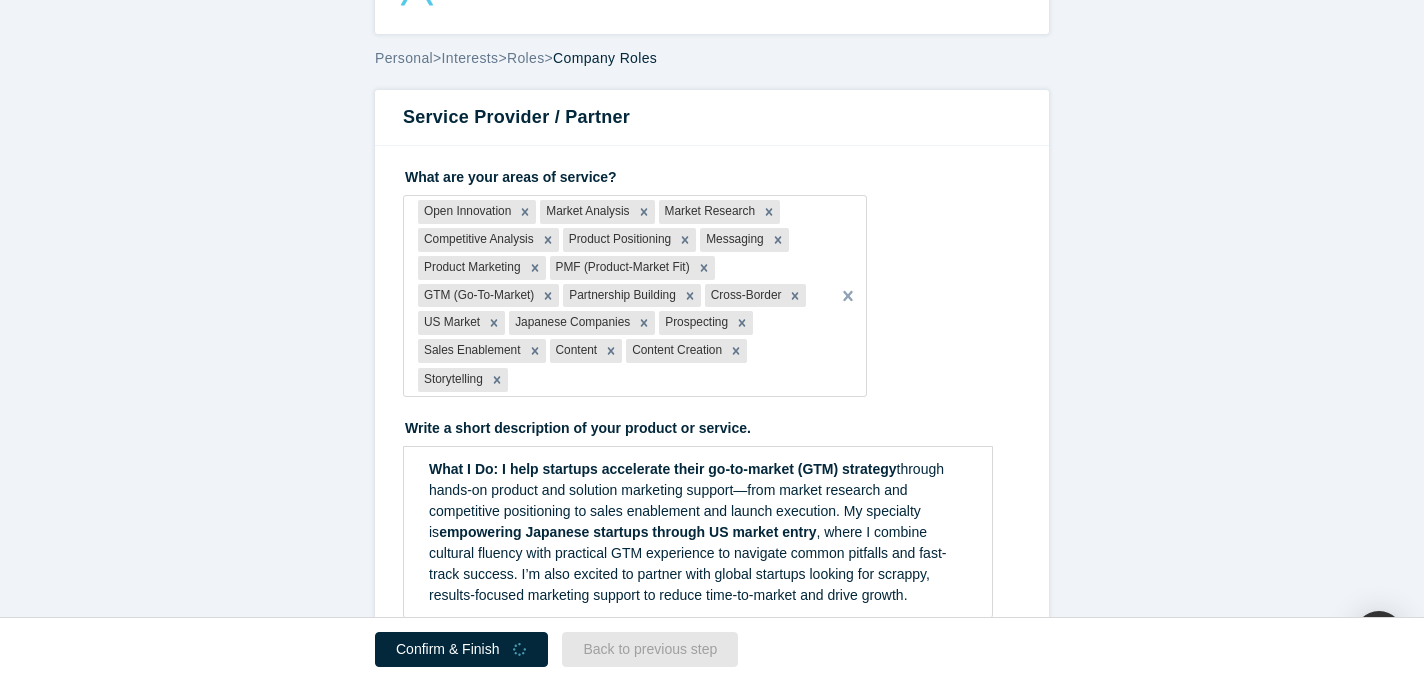 scroll, scrollTop: 0, scrollLeft: 0, axis: both 